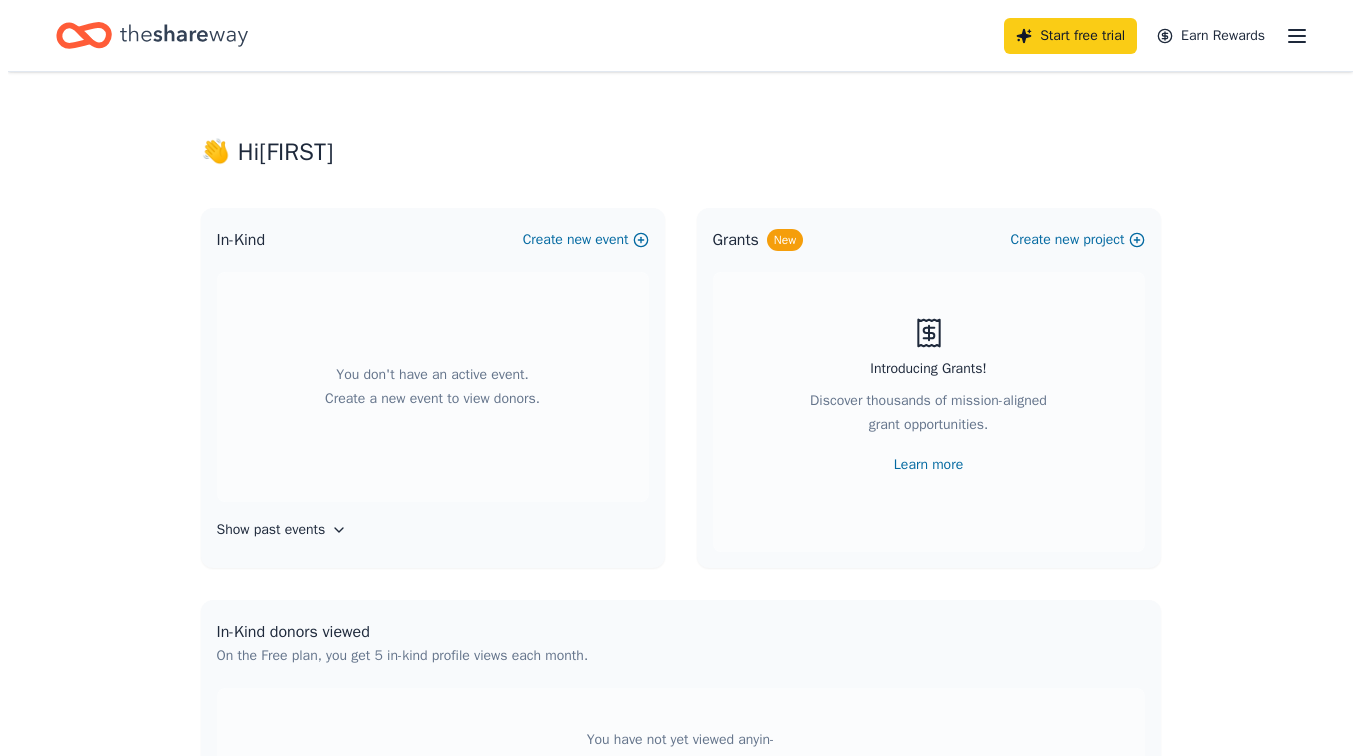 scroll, scrollTop: 0, scrollLeft: 0, axis: both 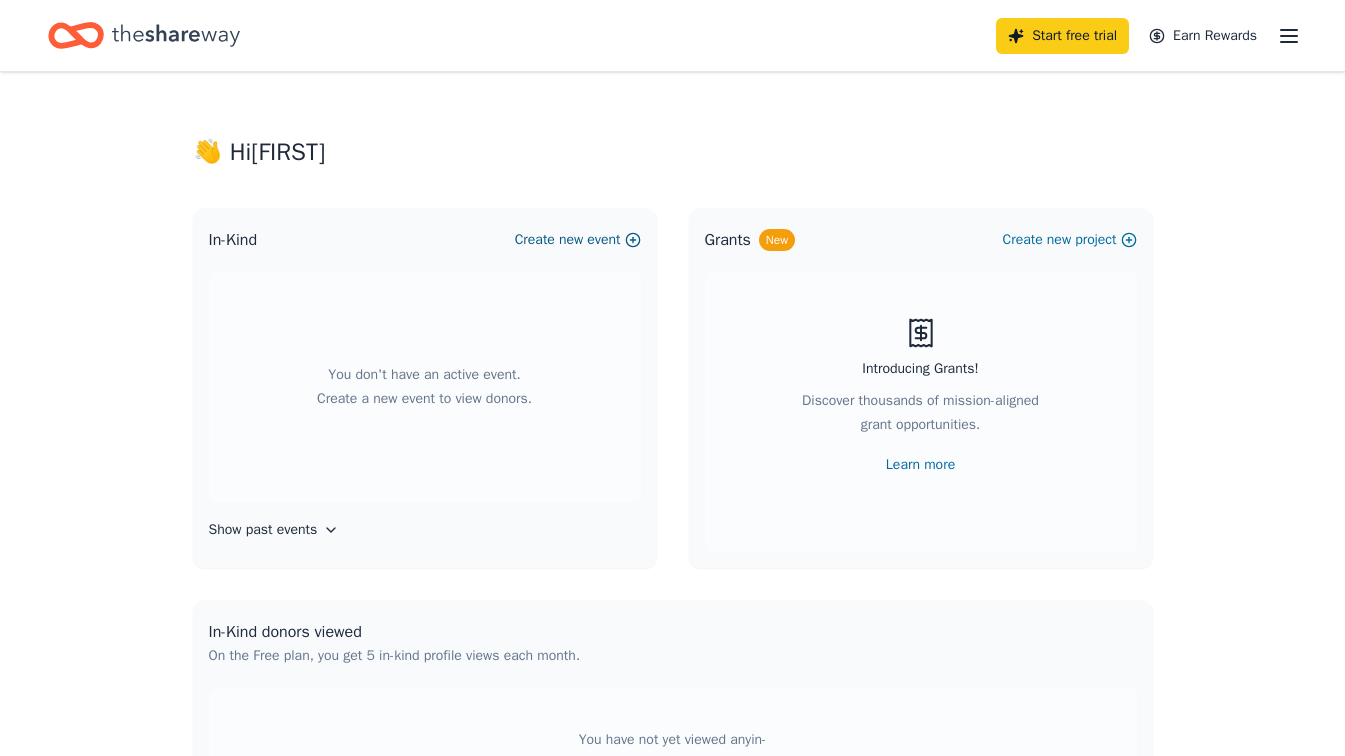 click on "Create  new  event" at bounding box center (578, 240) 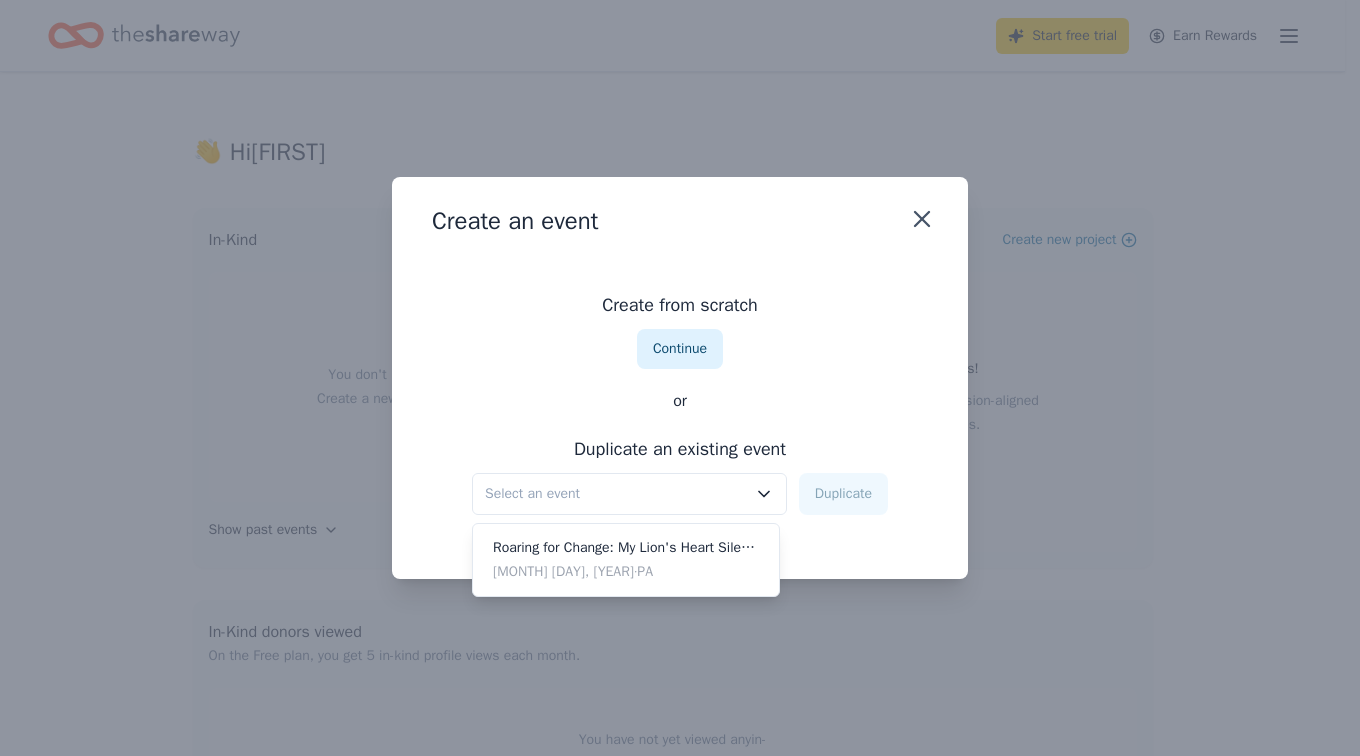 click 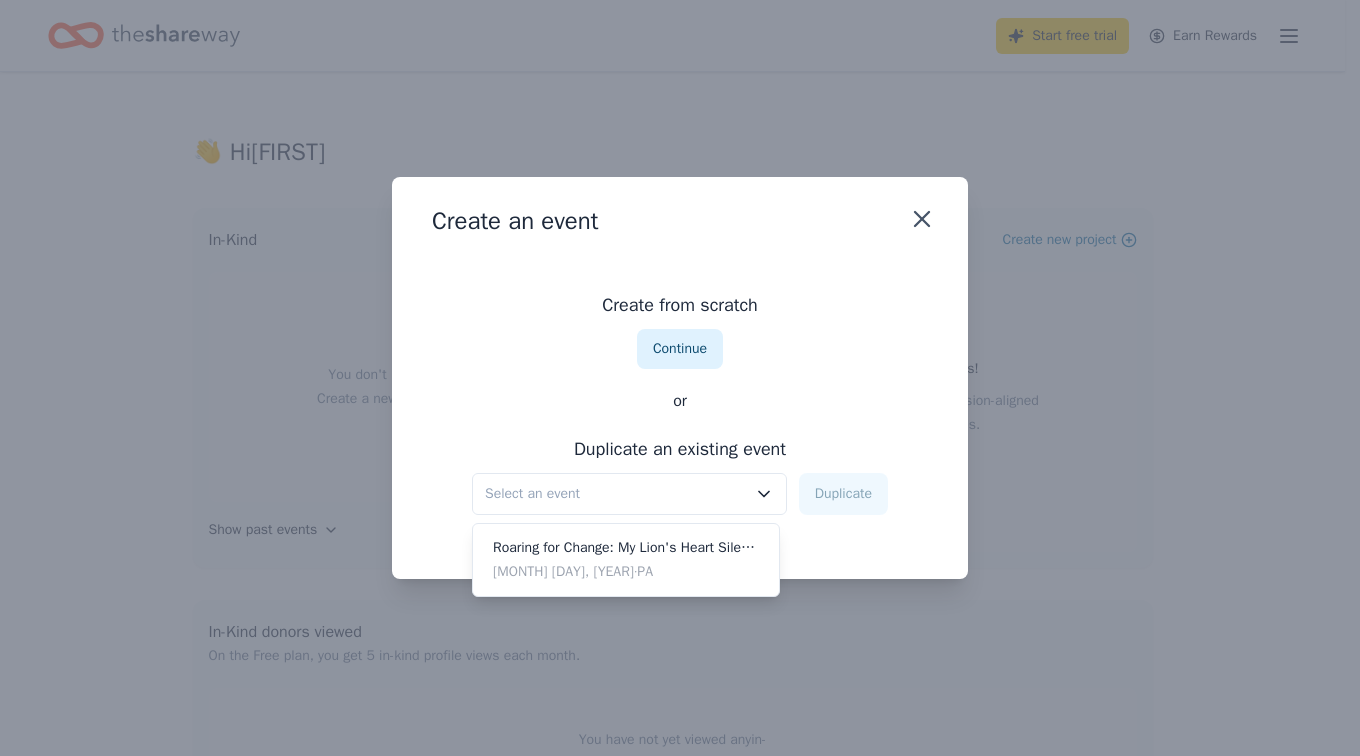 click on "Duplicate an existing event Select an event Duplicate" at bounding box center (680, 474) 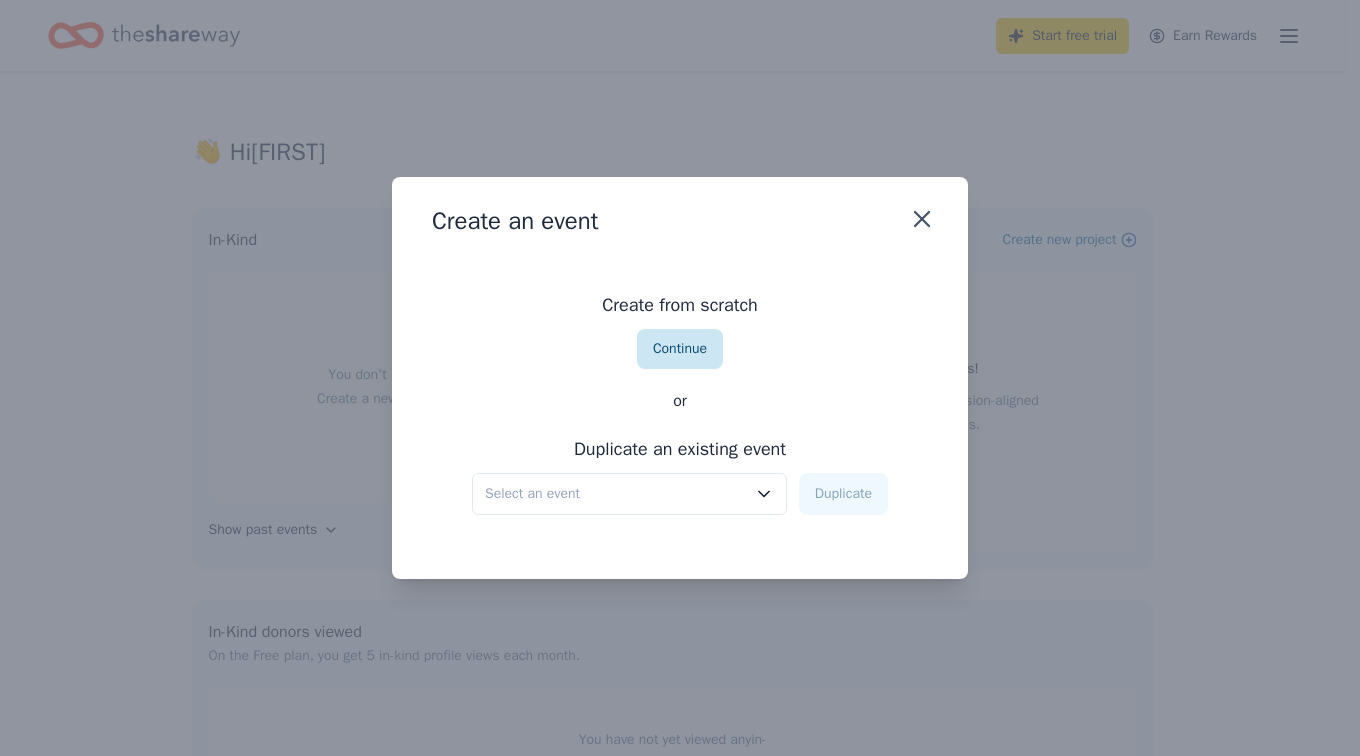click on "Continue" at bounding box center [680, 349] 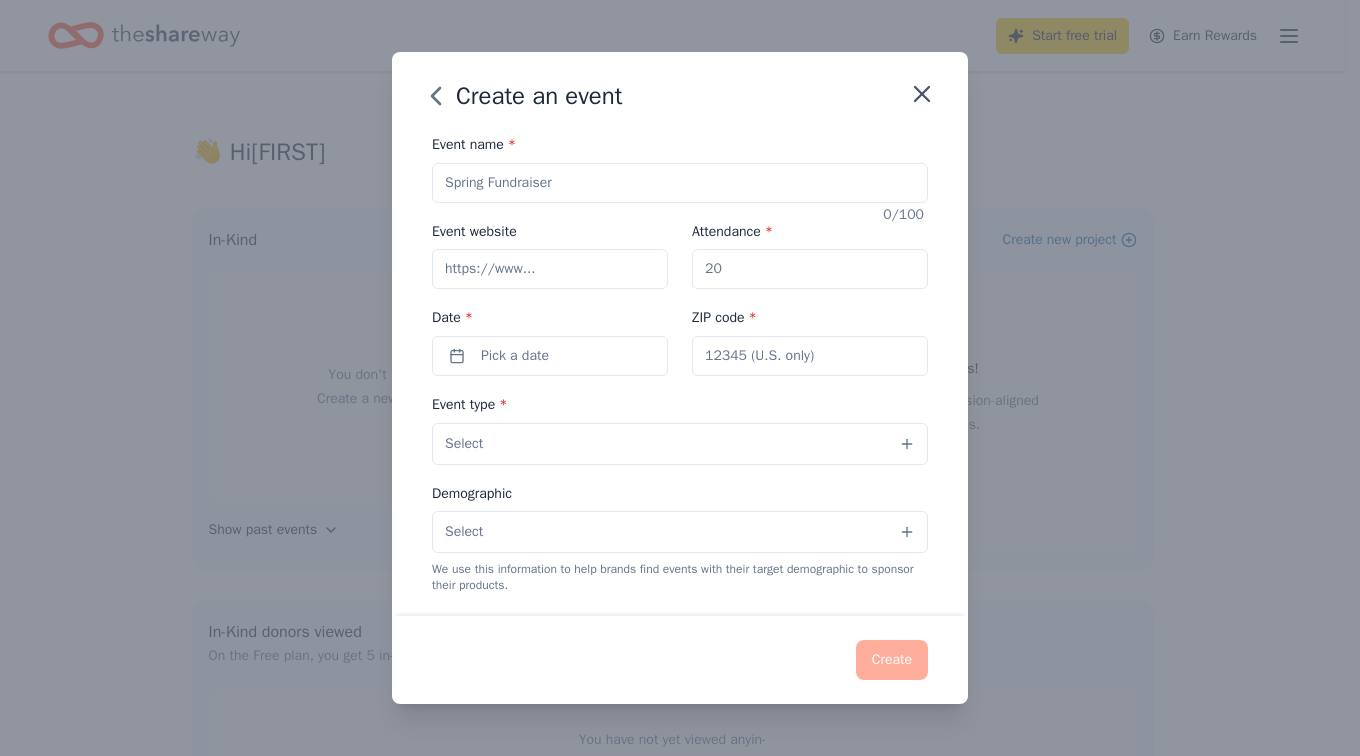 click on "Event name *" at bounding box center [680, 183] 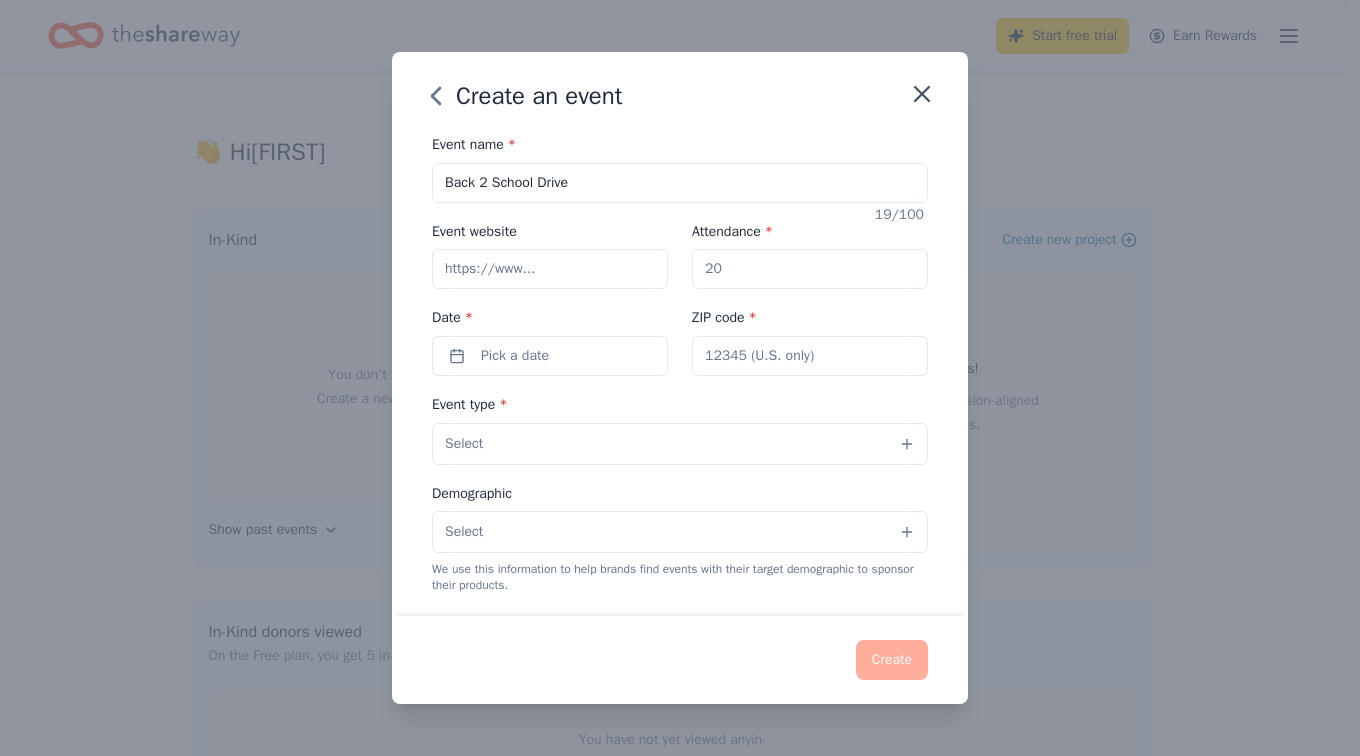 type on "Back 2 School Drive" 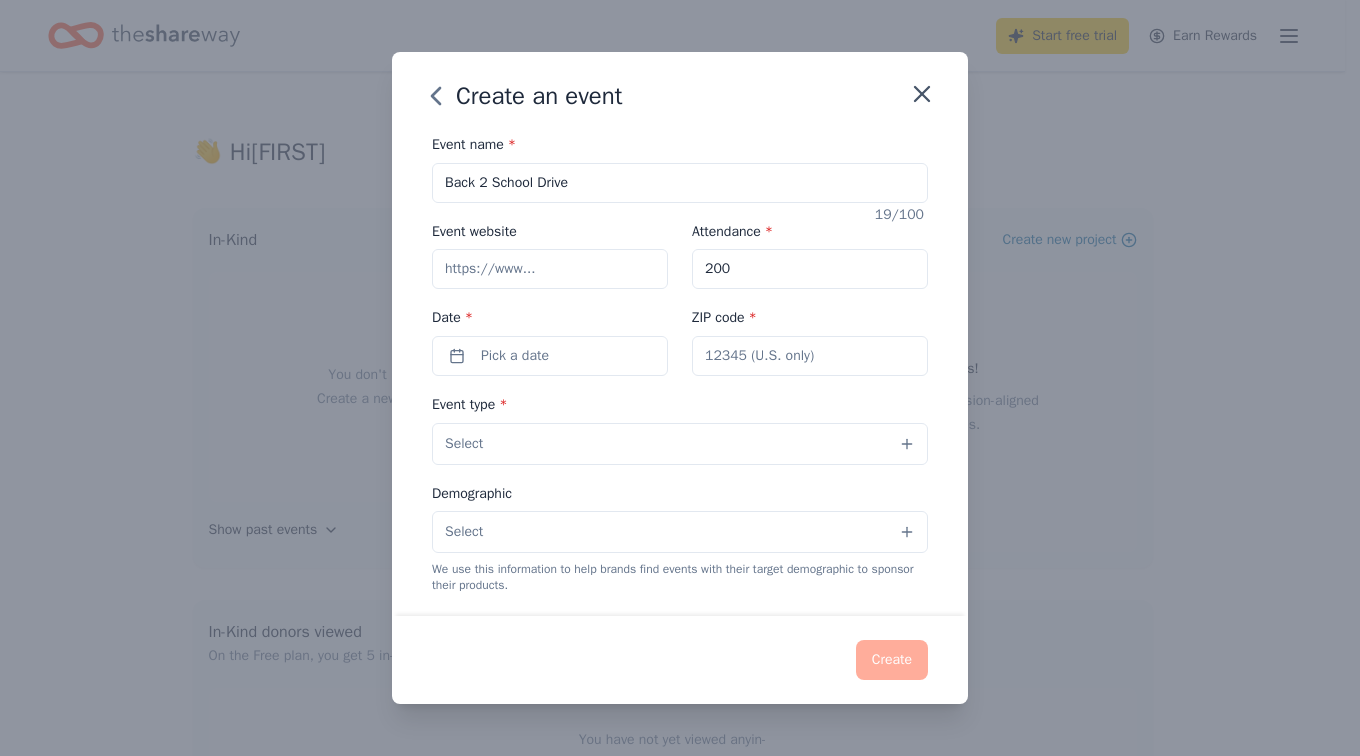 type on "200" 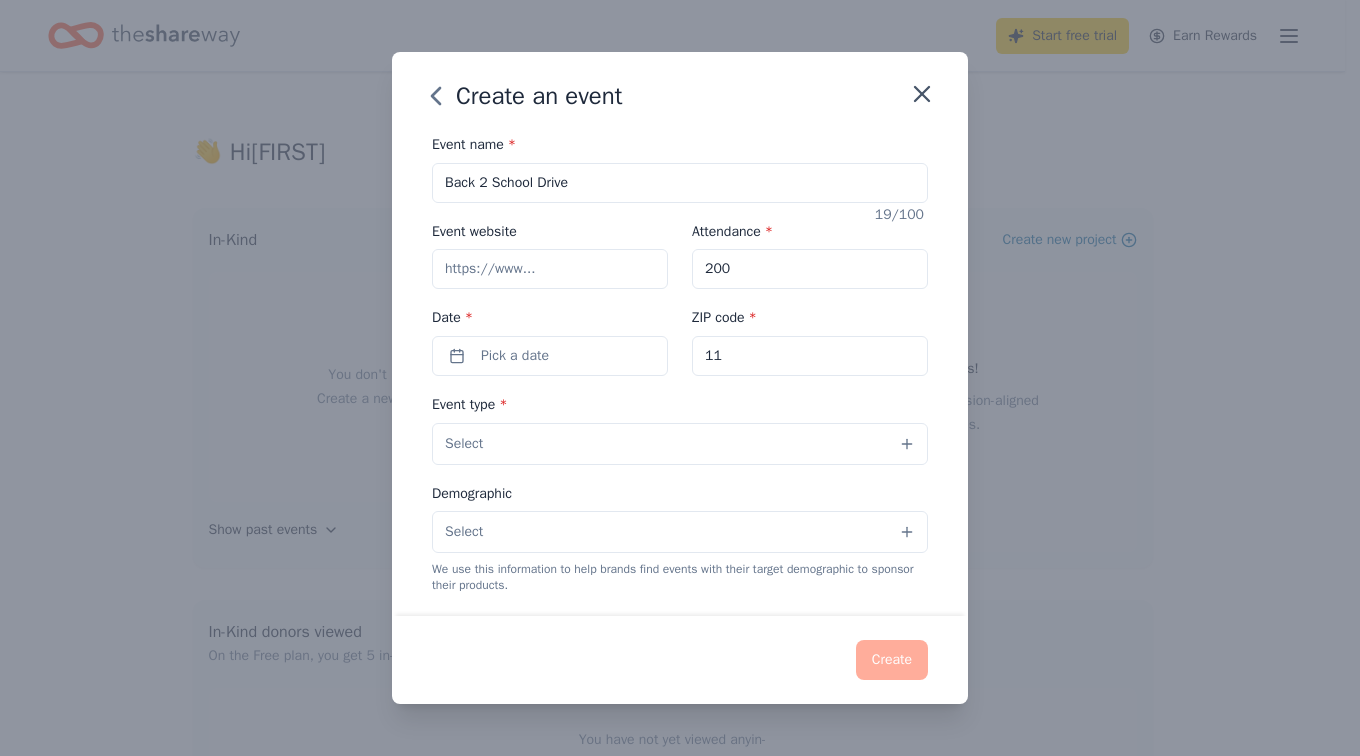type on "1" 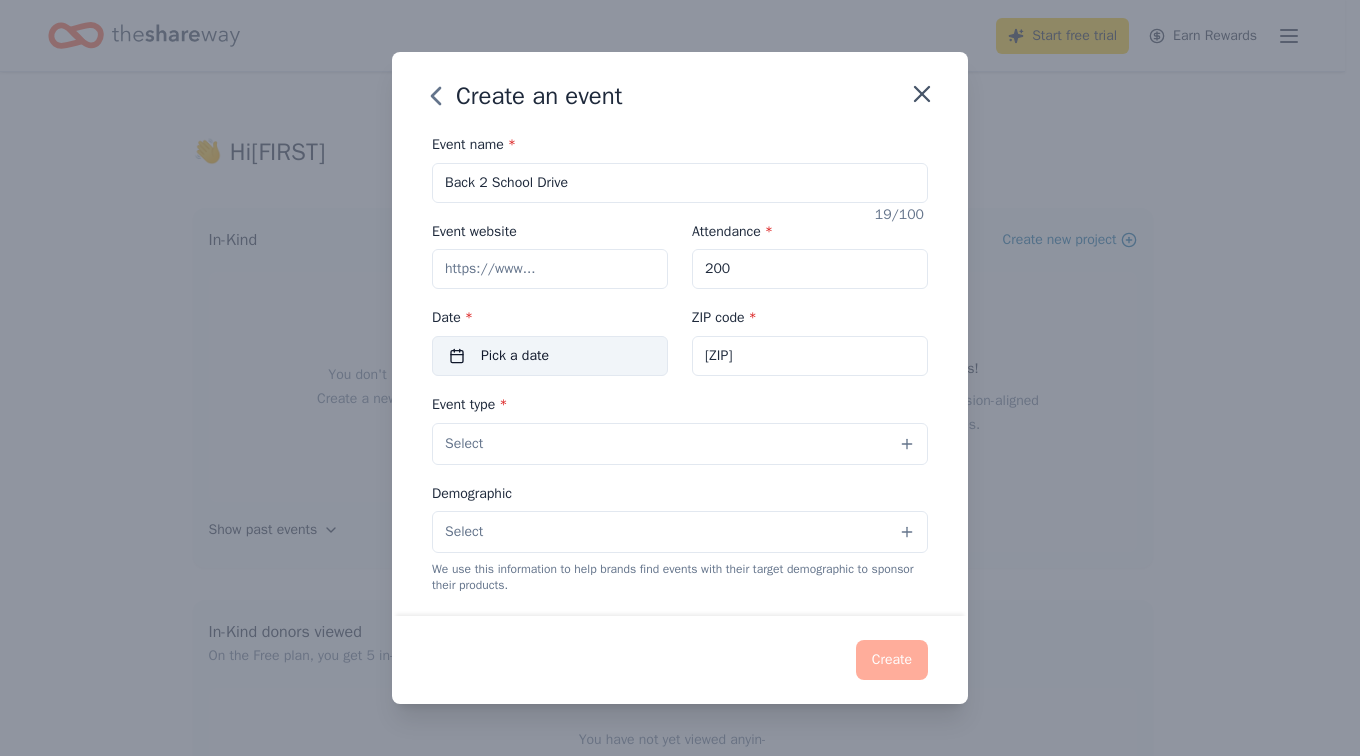 type on "[ZIP]" 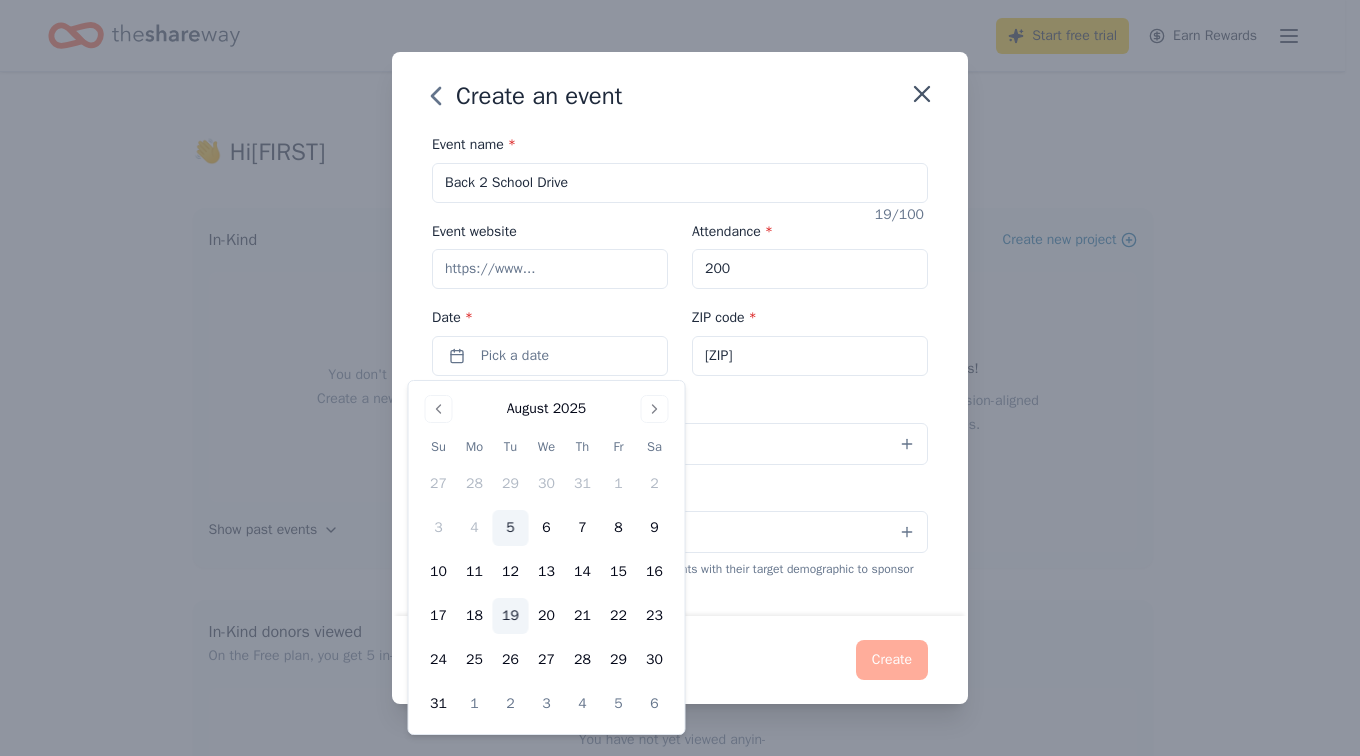 click on "19" at bounding box center (511, 616) 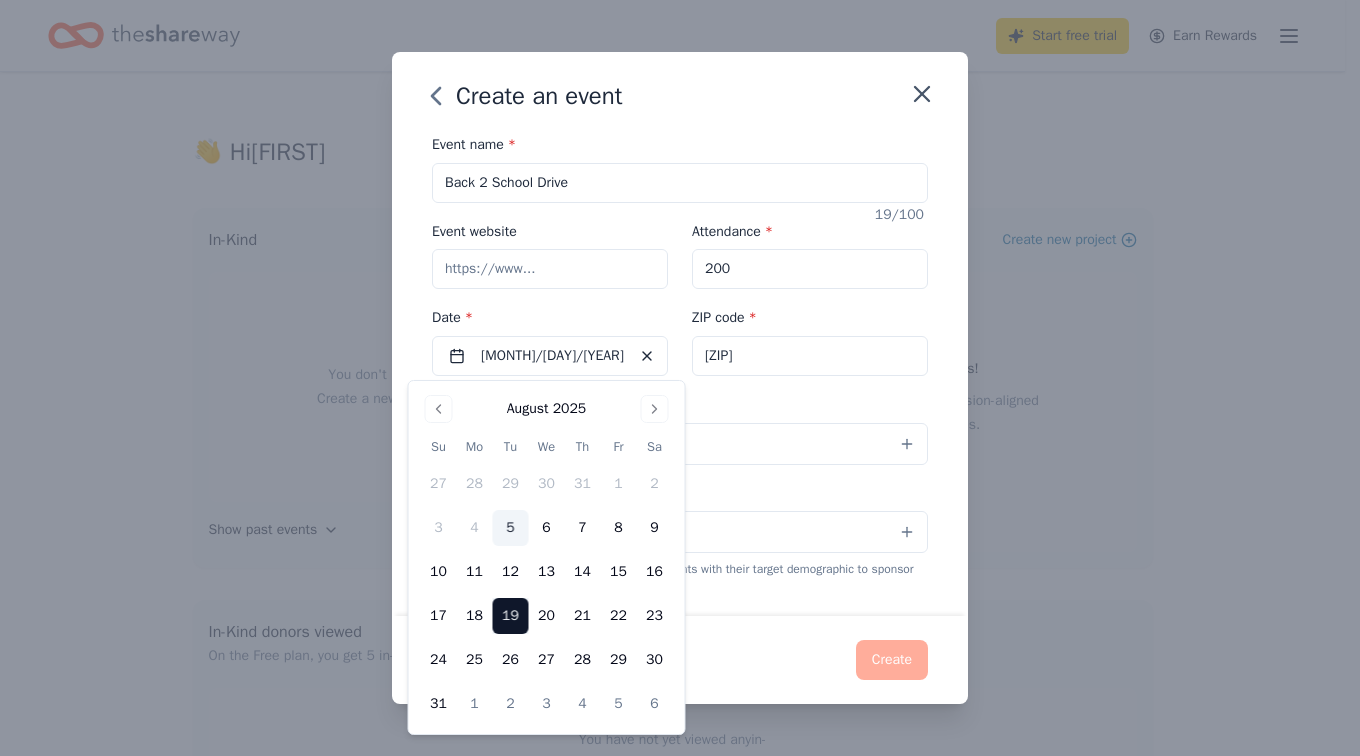 click on "Event name * Back 2 School Drive 19 /100 Event website Attendance * 200 Date * [MONTH]/[DAY]/[YEAR] ZIP code * [ZIP] Event type * Select Demographic Select We use this information to help brands find events with their target demographic to sponsor their products. Mailing address Apt/unit Description What are you looking for? * Auction & raffle Meals Snacks Desserts Alcohol Beverages Send me reminders Email me reminders of donor application deadlines Recurring event" at bounding box center (680, 374) 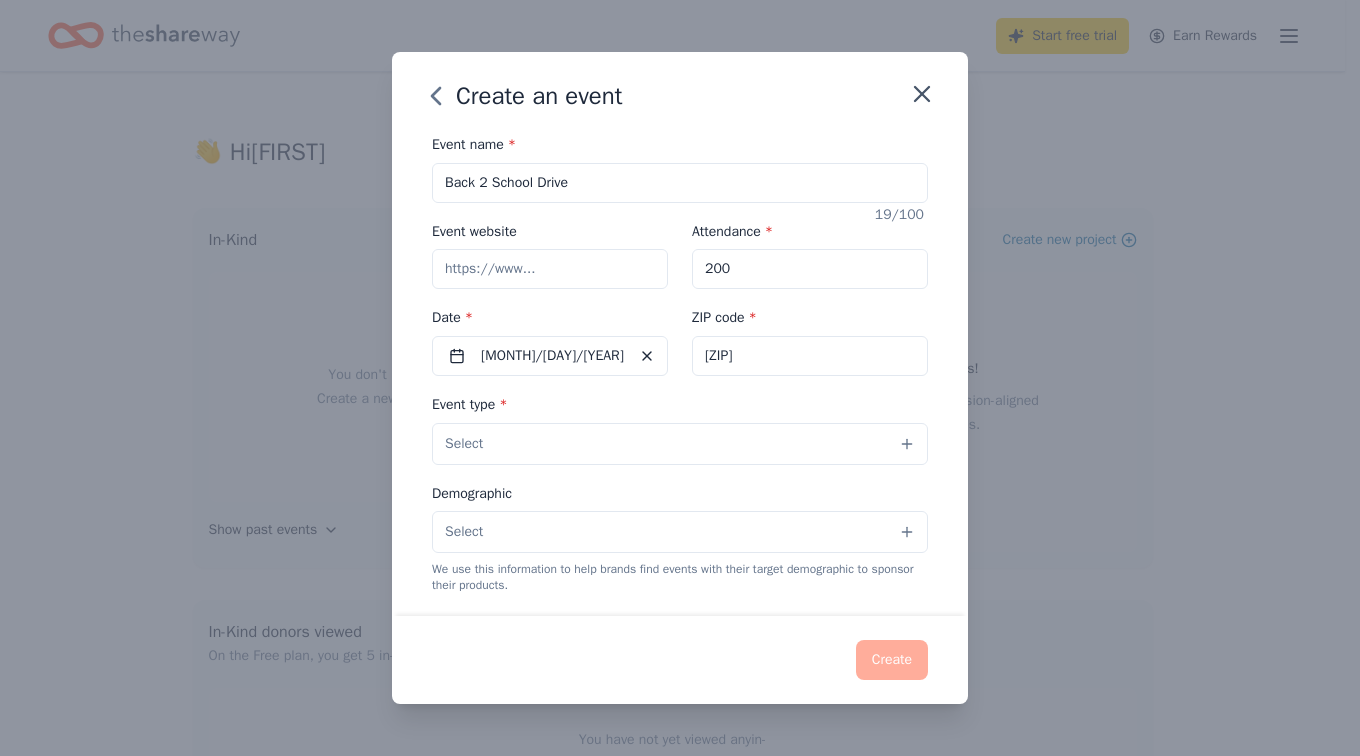 click on "Select" at bounding box center (680, 444) 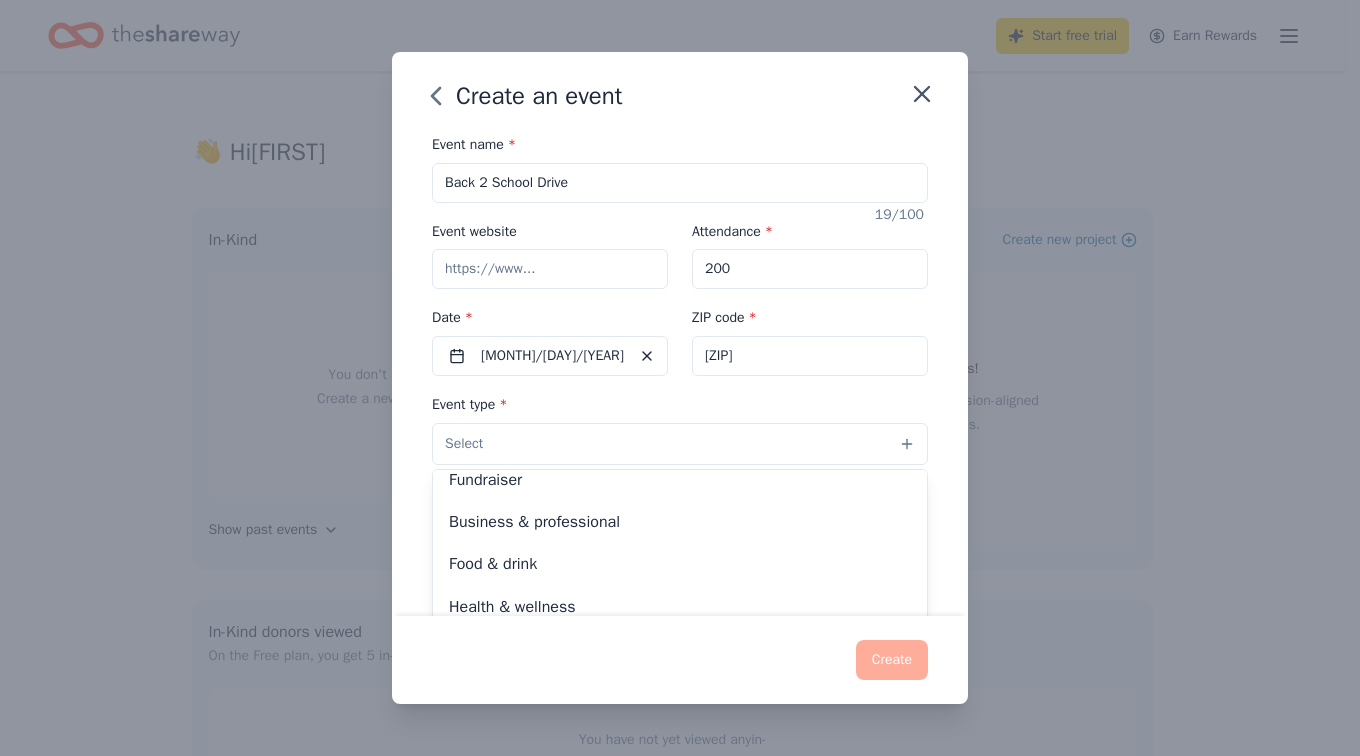 scroll, scrollTop: 0, scrollLeft: 0, axis: both 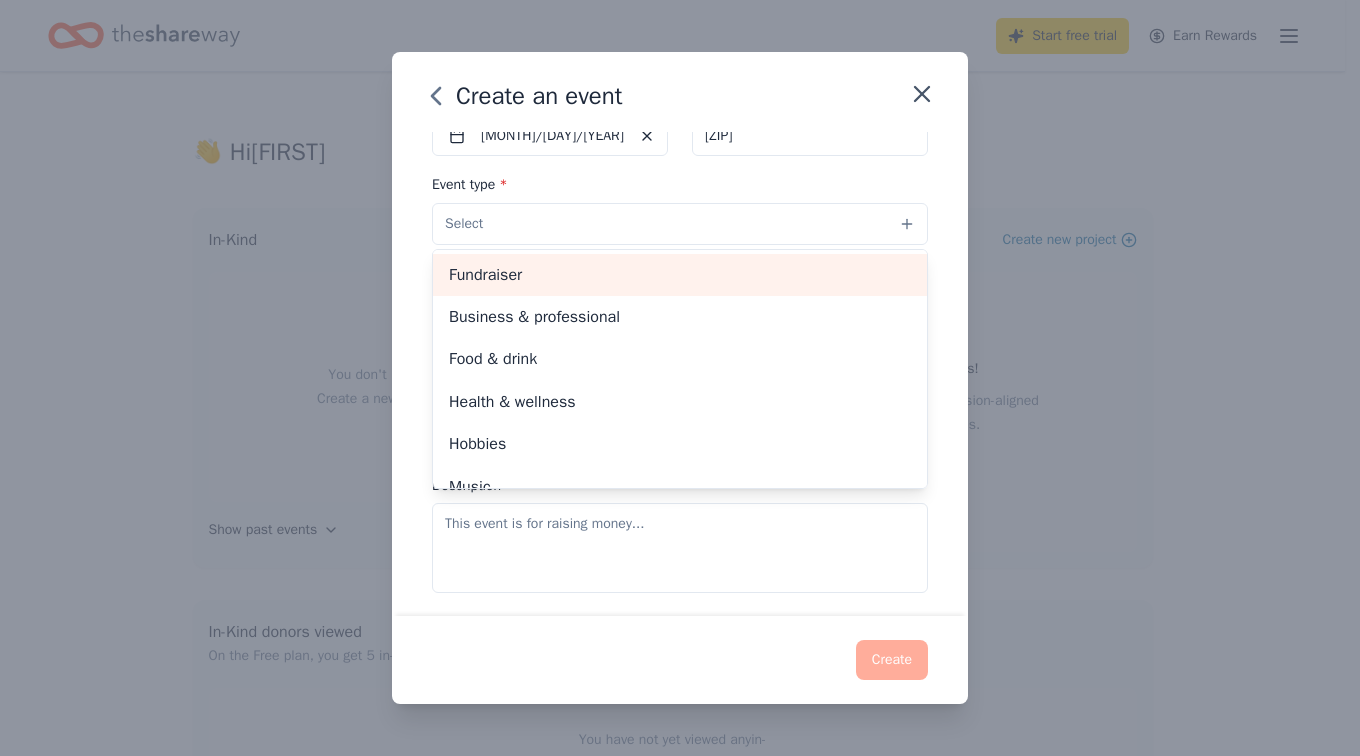 click on "Fundraiser" at bounding box center (680, 275) 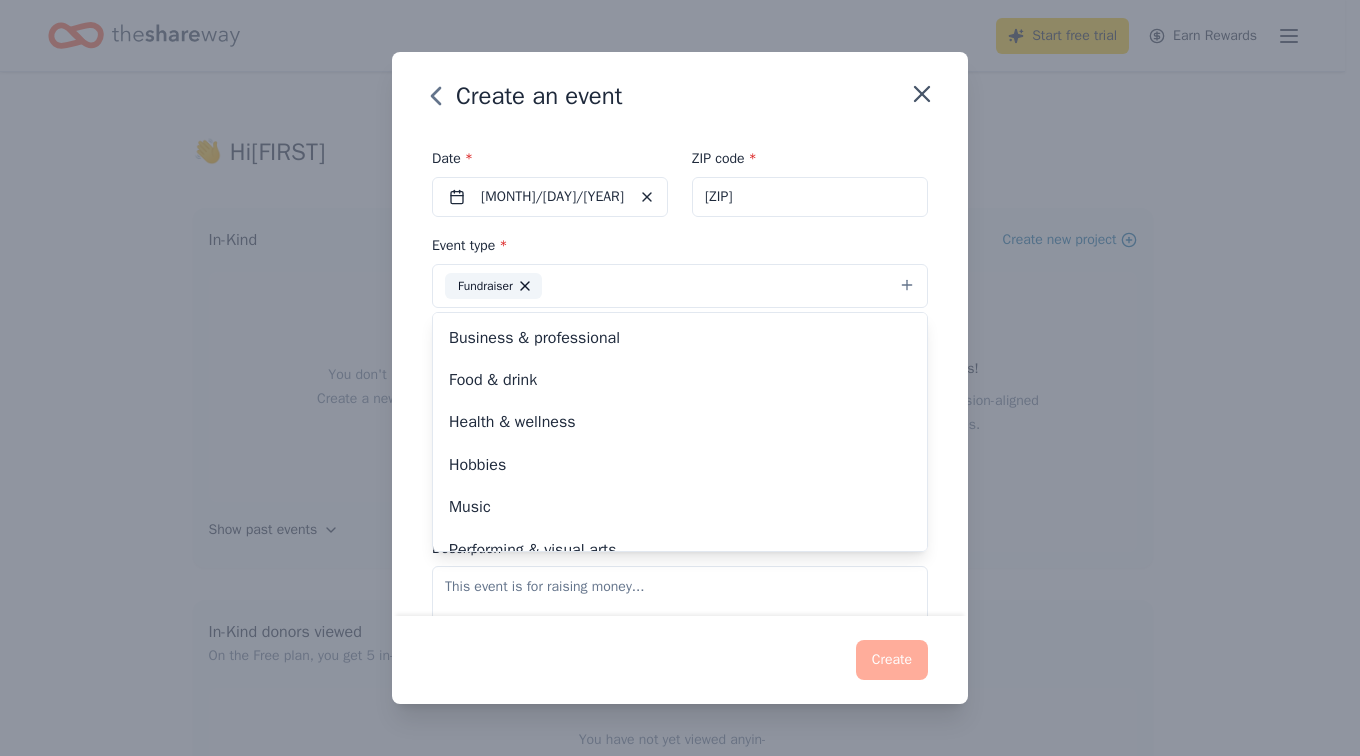 scroll, scrollTop: 162, scrollLeft: 0, axis: vertical 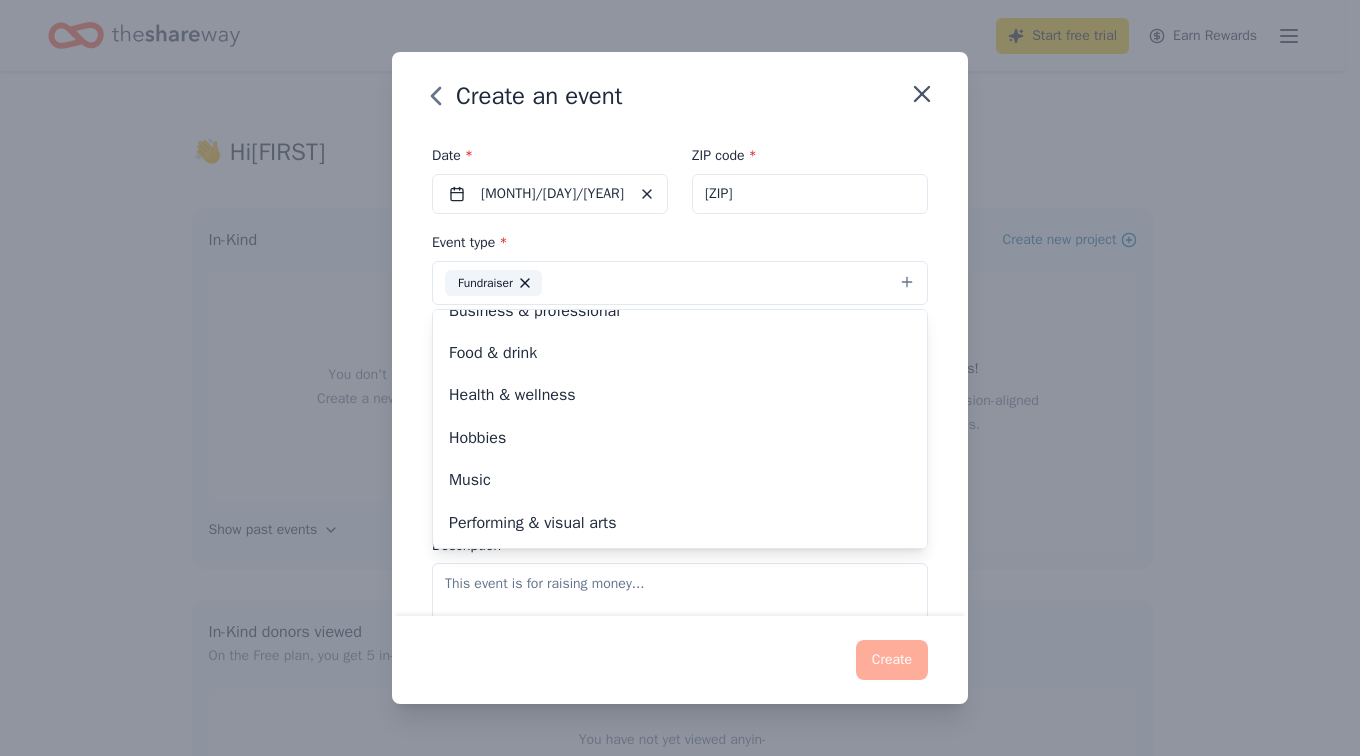 click on "Event name * Back 2 School Drive 19 /100 Event website Attendance * 200 Date * [MONTH]/[DAY]/[YEAR] ZIP code * [ZIP] Event type * Fundraiser Business & professional Food & drink Health & wellness Hobbies Music Performing & visual arts Demographic Select We use this information to help brands find events with their target demographic to sponsor their products. Mailing address Apt/unit Description What are you looking for? * Auction & raffle Meals Snacks Desserts Alcohol Beverages Send me reminders Email me reminders of donor application deadlines Recurring event" at bounding box center (680, 374) 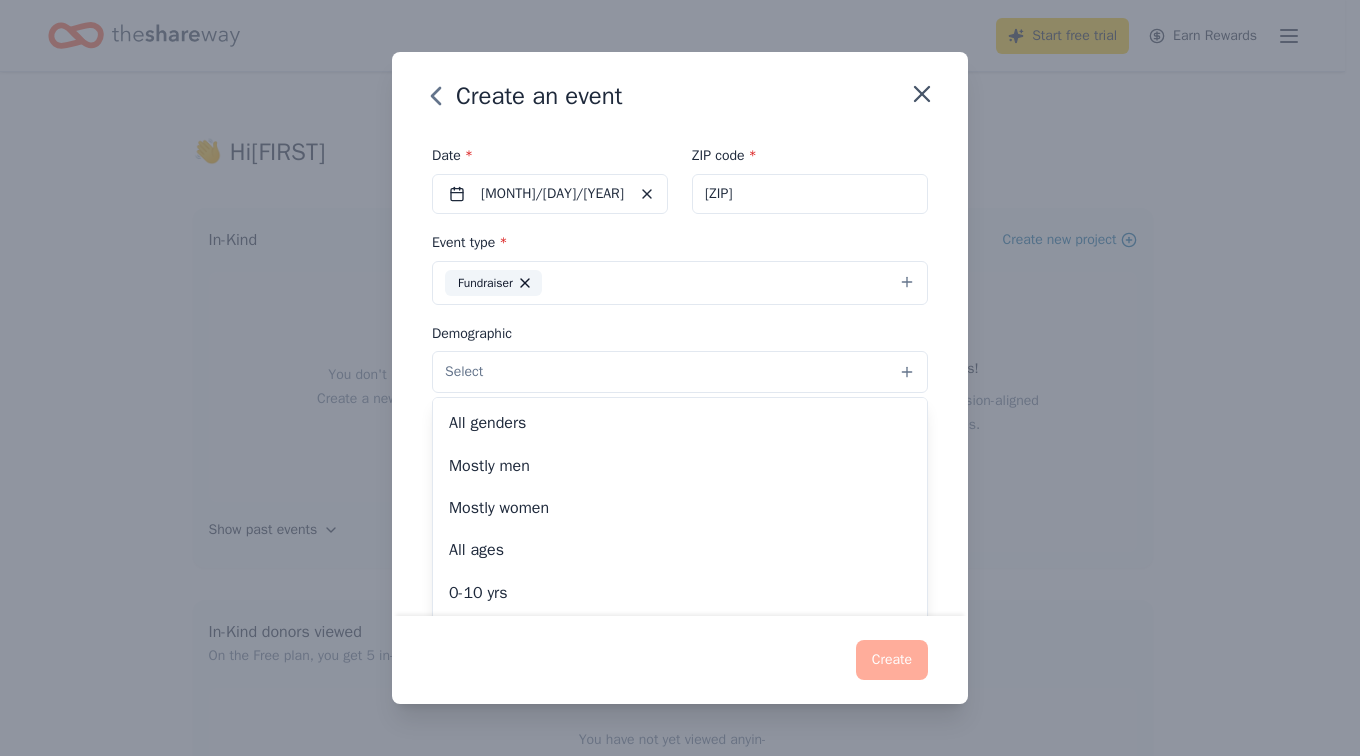 click on "Select" at bounding box center [680, 372] 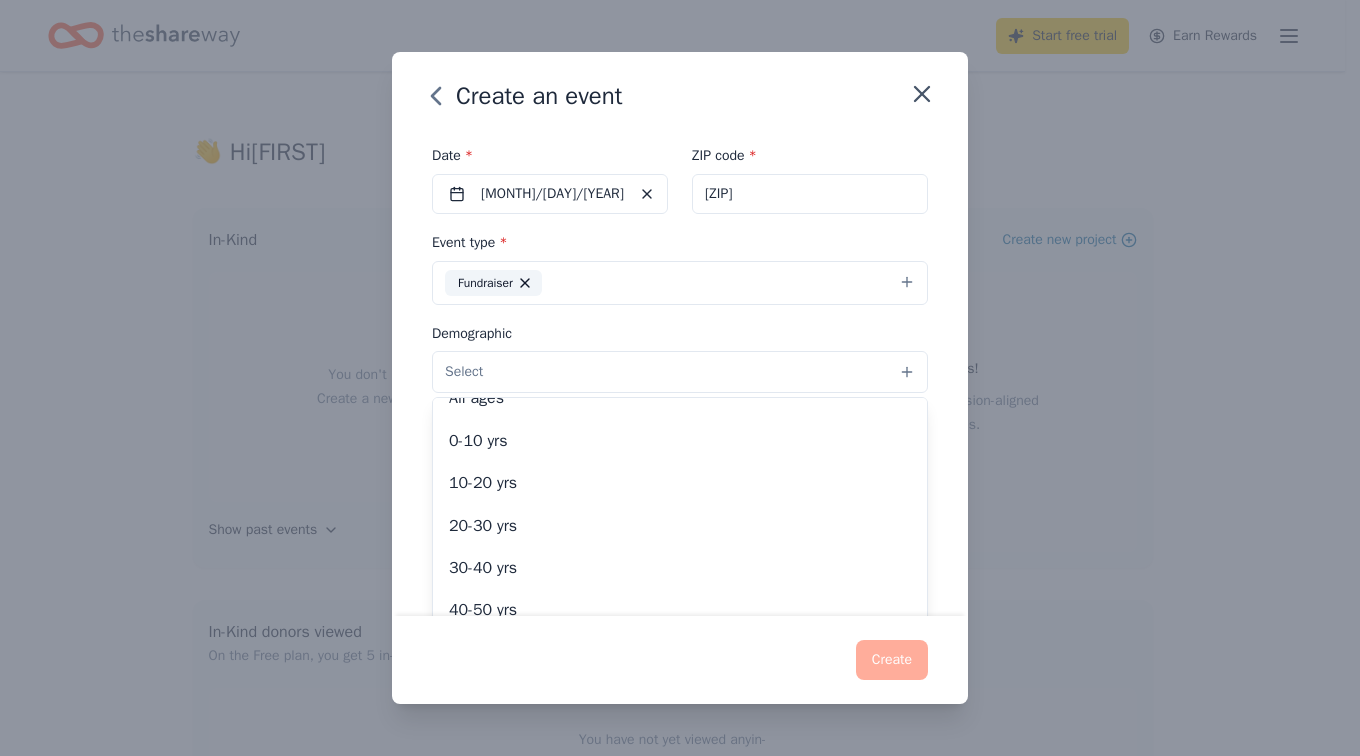 scroll, scrollTop: 183, scrollLeft: 0, axis: vertical 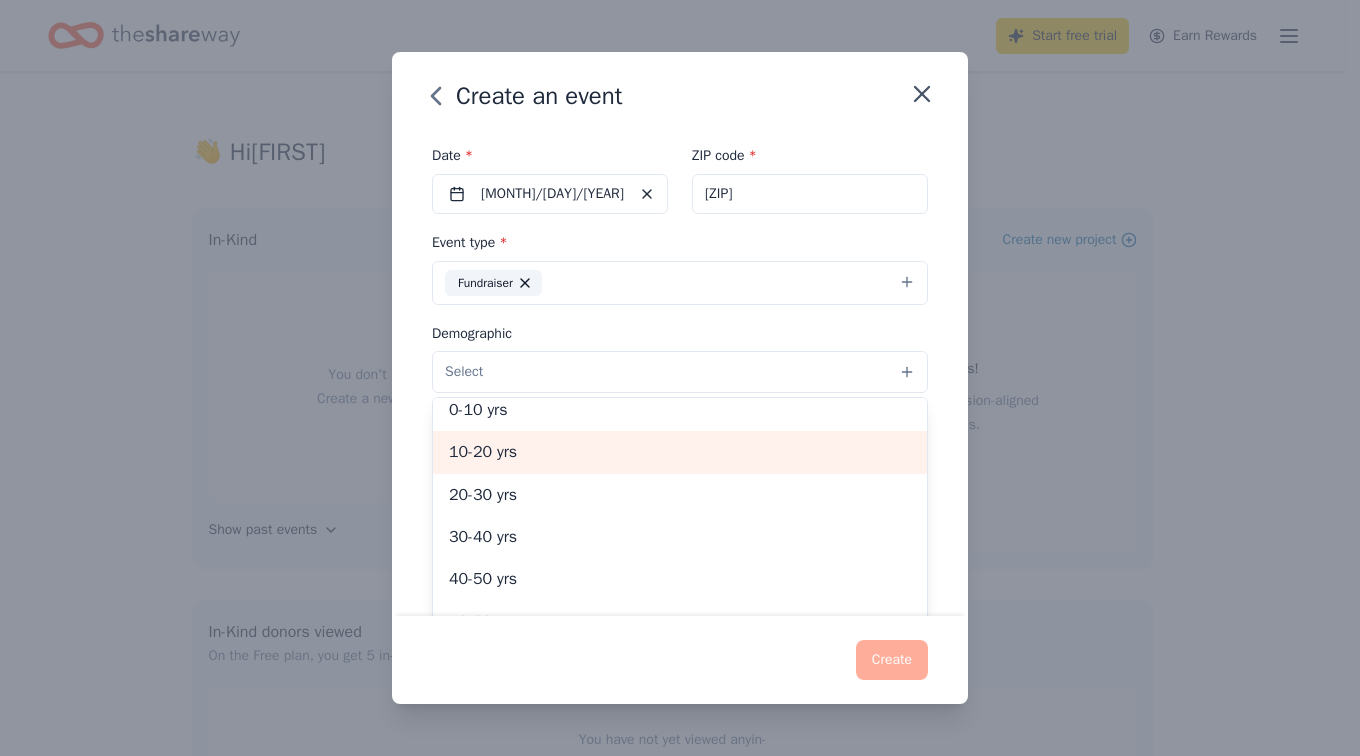 click on "10-20 yrs" at bounding box center [680, 452] 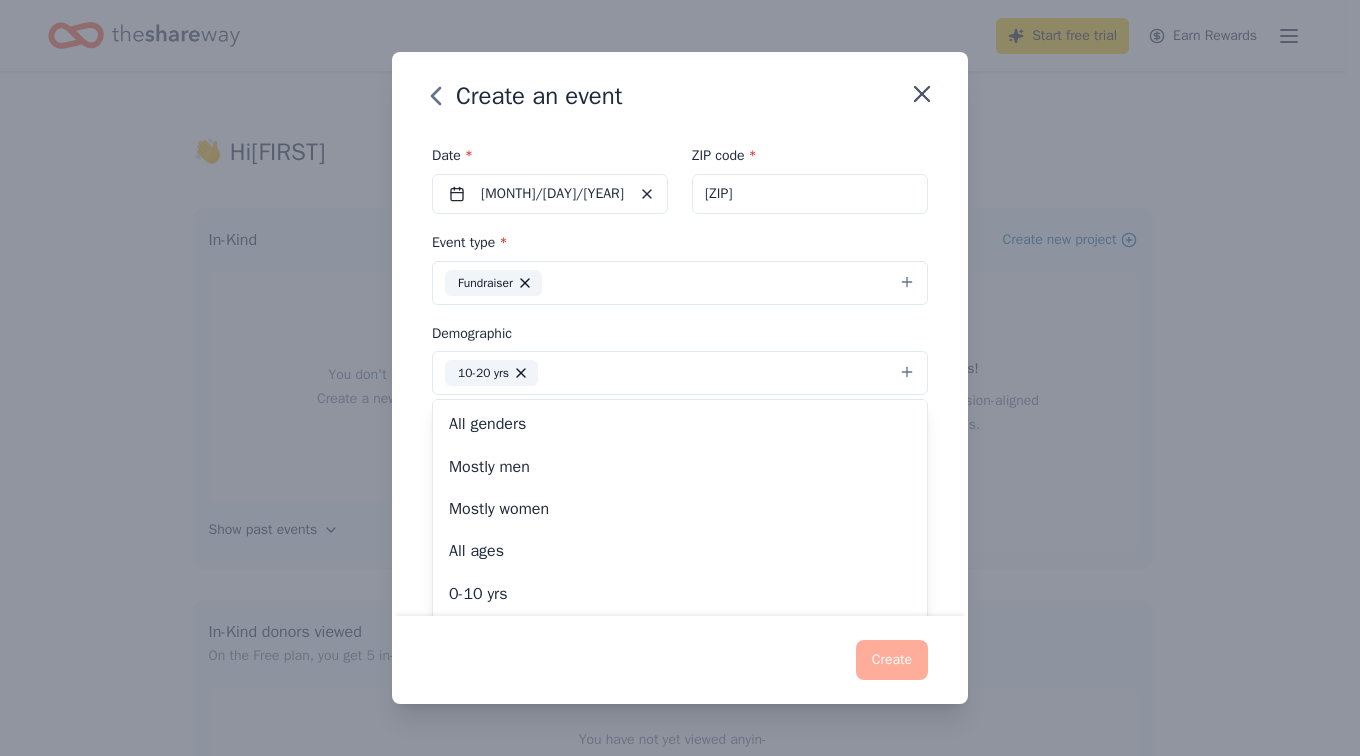 scroll, scrollTop: 2, scrollLeft: 0, axis: vertical 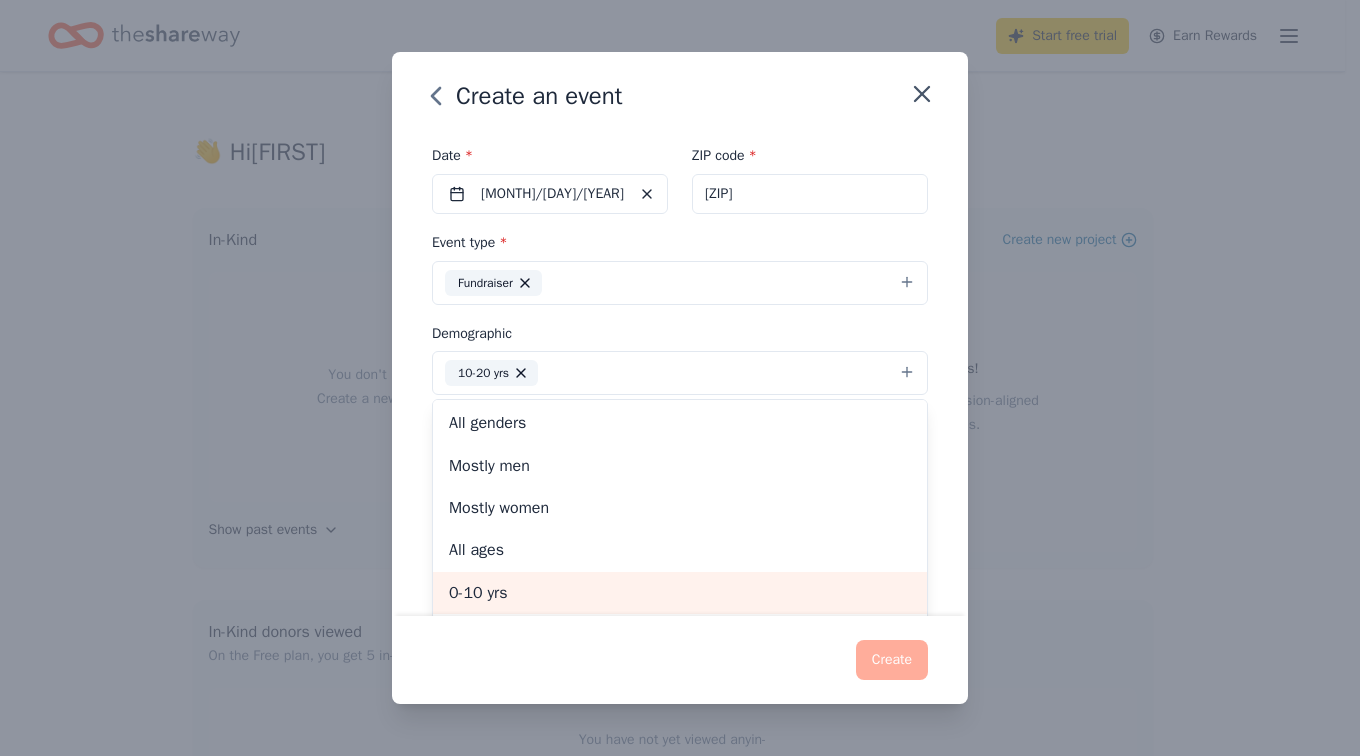 click on "0-10 yrs" at bounding box center [680, 593] 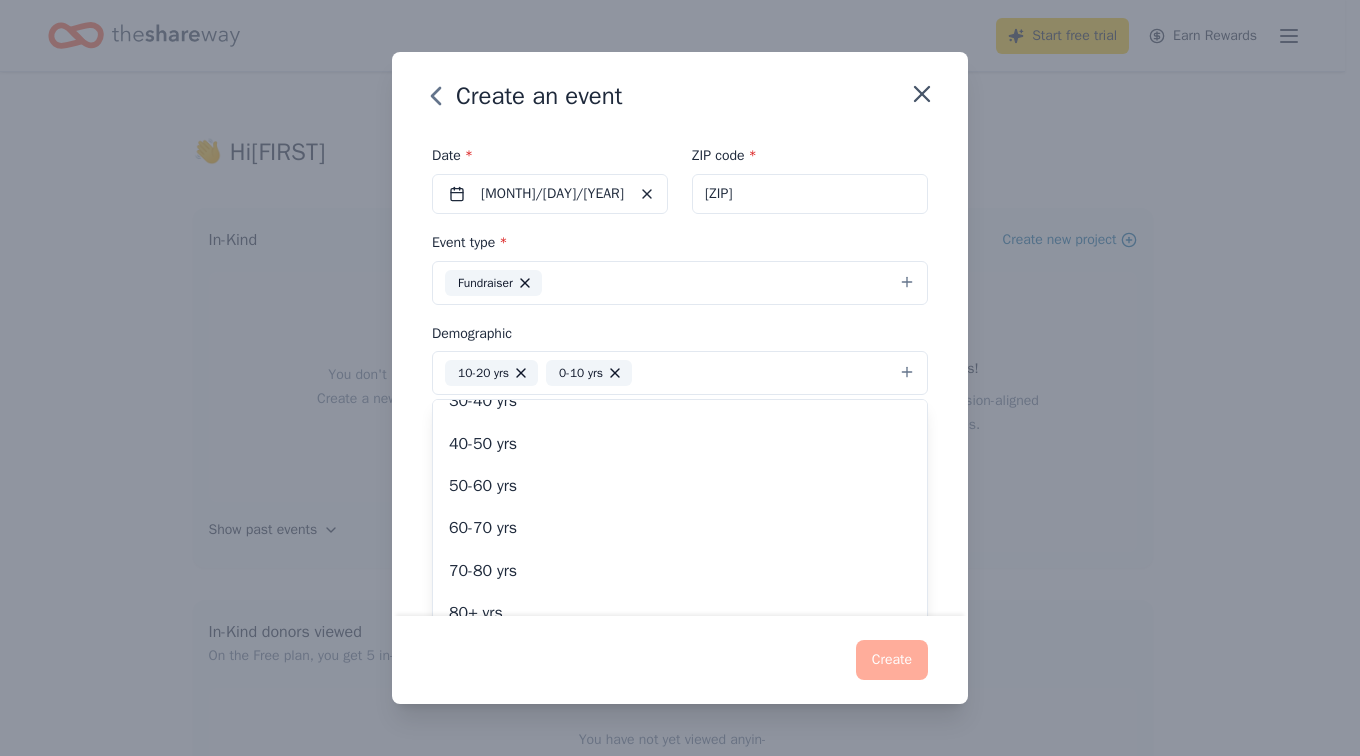 scroll, scrollTop: 0, scrollLeft: 0, axis: both 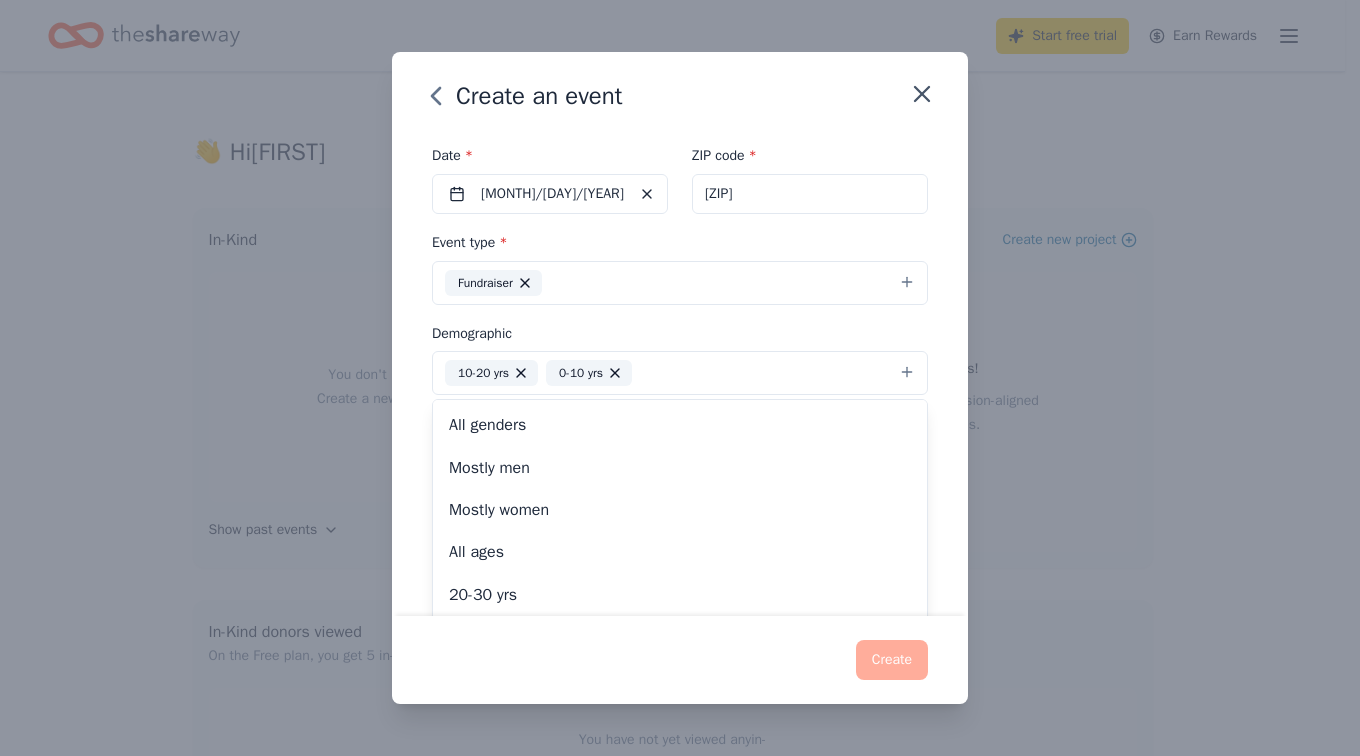 click on "Event name * Back 2 School Drive 19 /100 Event website Attendance * 200 Date * [MONTH]/[DAY]/[YEAR] ZIP code * [ZIP] Event type * Fundraiser Demographic 10-20 yrs 0-10 yrs All genders Mostly men Mostly women All ages 20-30 yrs 30-40 yrs 40-50 yrs 50-60 yrs 60-70 yrs 70-80 yrs 80+ yrs We use this information to help brands find events with their target demographic to sponsor their products. Mailing address Apt/unit Description What are you looking for? * Auction & raffle Meals Snacks Desserts Alcohol Beverages Send me reminders Email me reminders of donor application deadlines Recurring event" at bounding box center [680, 374] 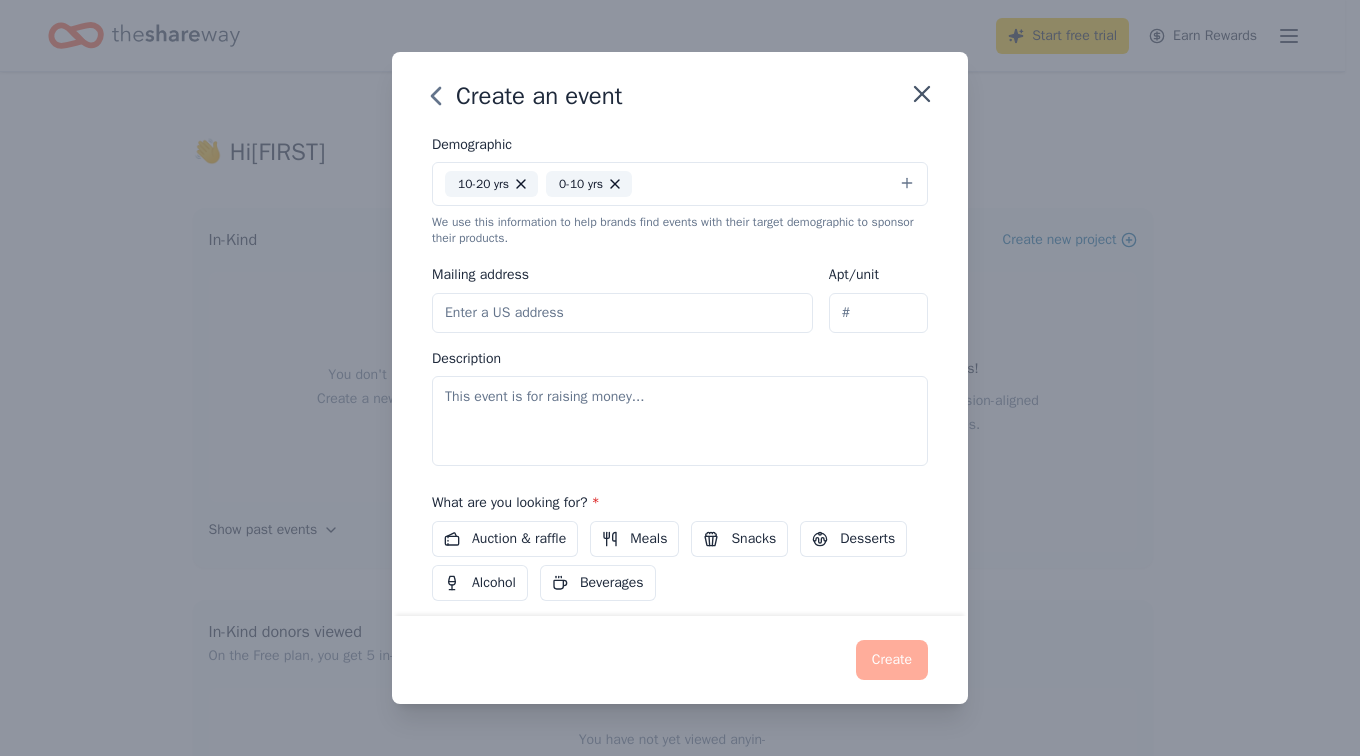 scroll, scrollTop: 352, scrollLeft: 0, axis: vertical 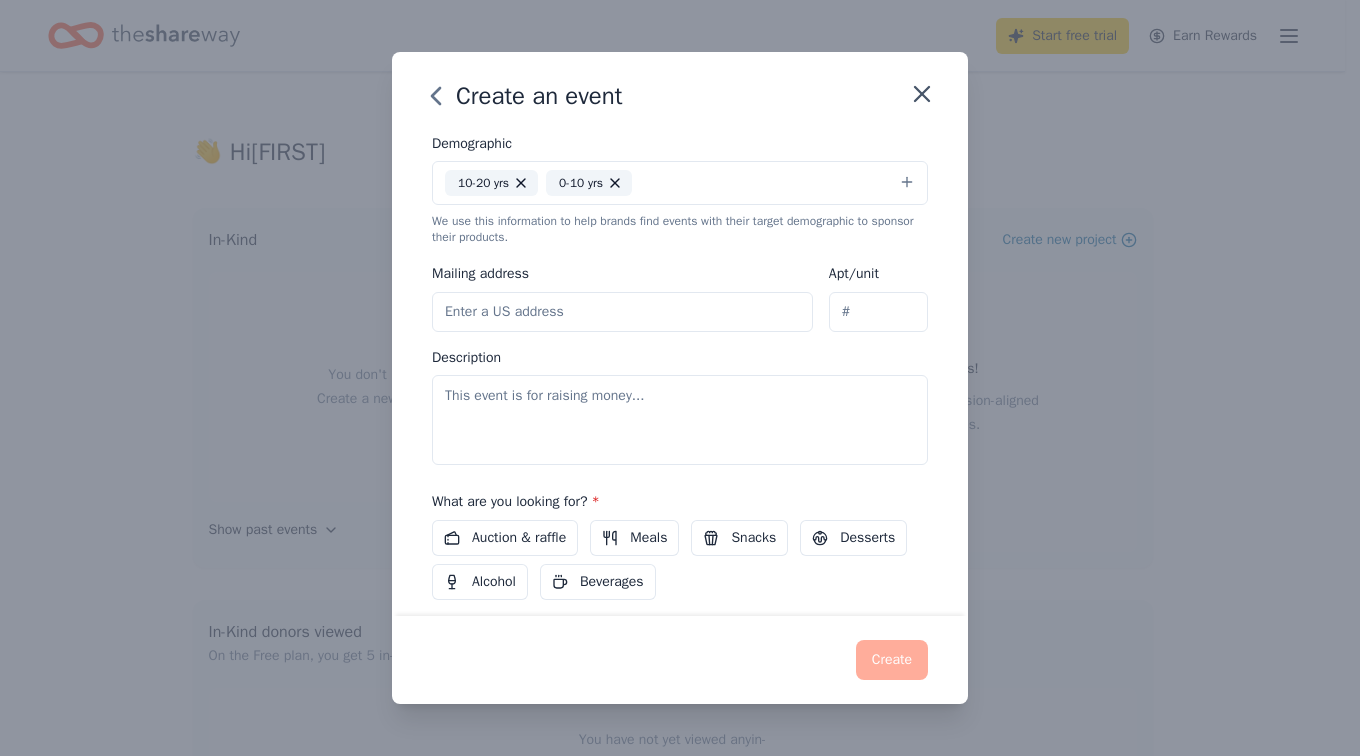 click on "Mailing address" at bounding box center (622, 312) 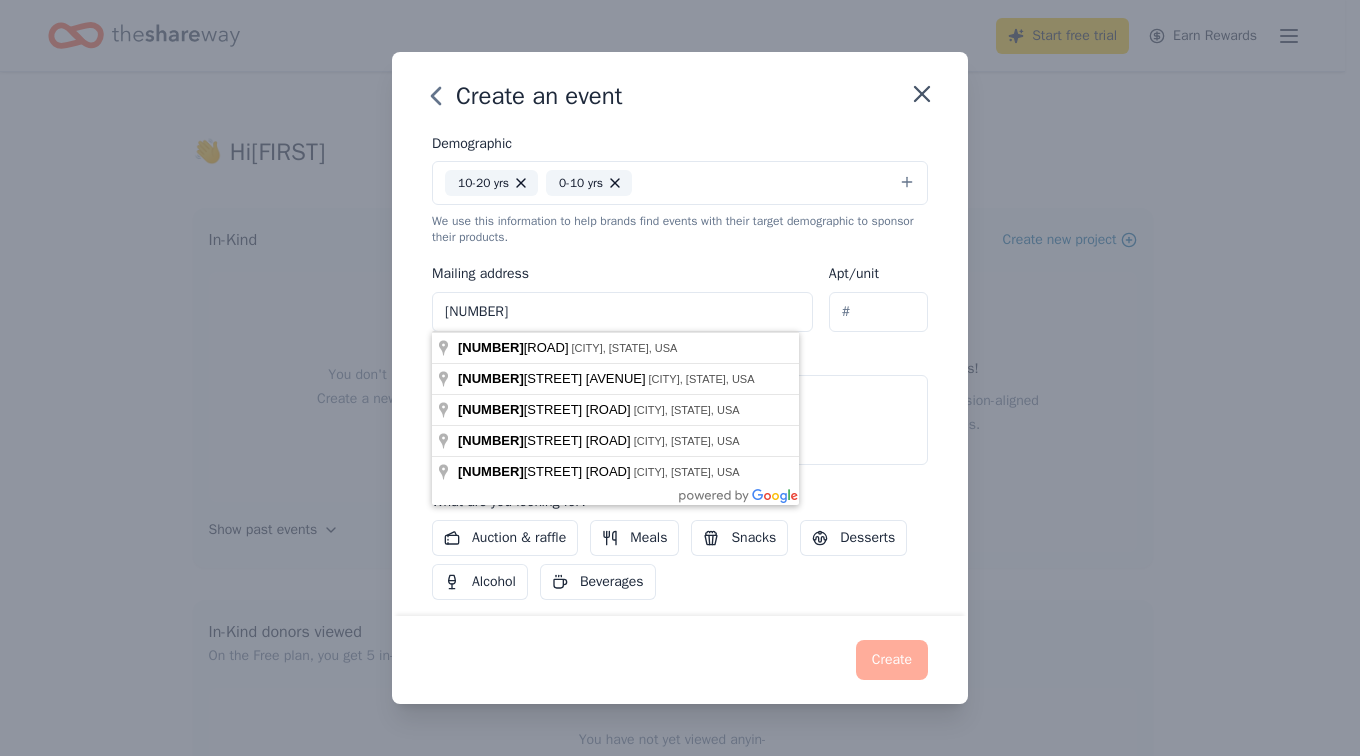 type on "[NUMBER] [STREET] [AVENUE]" 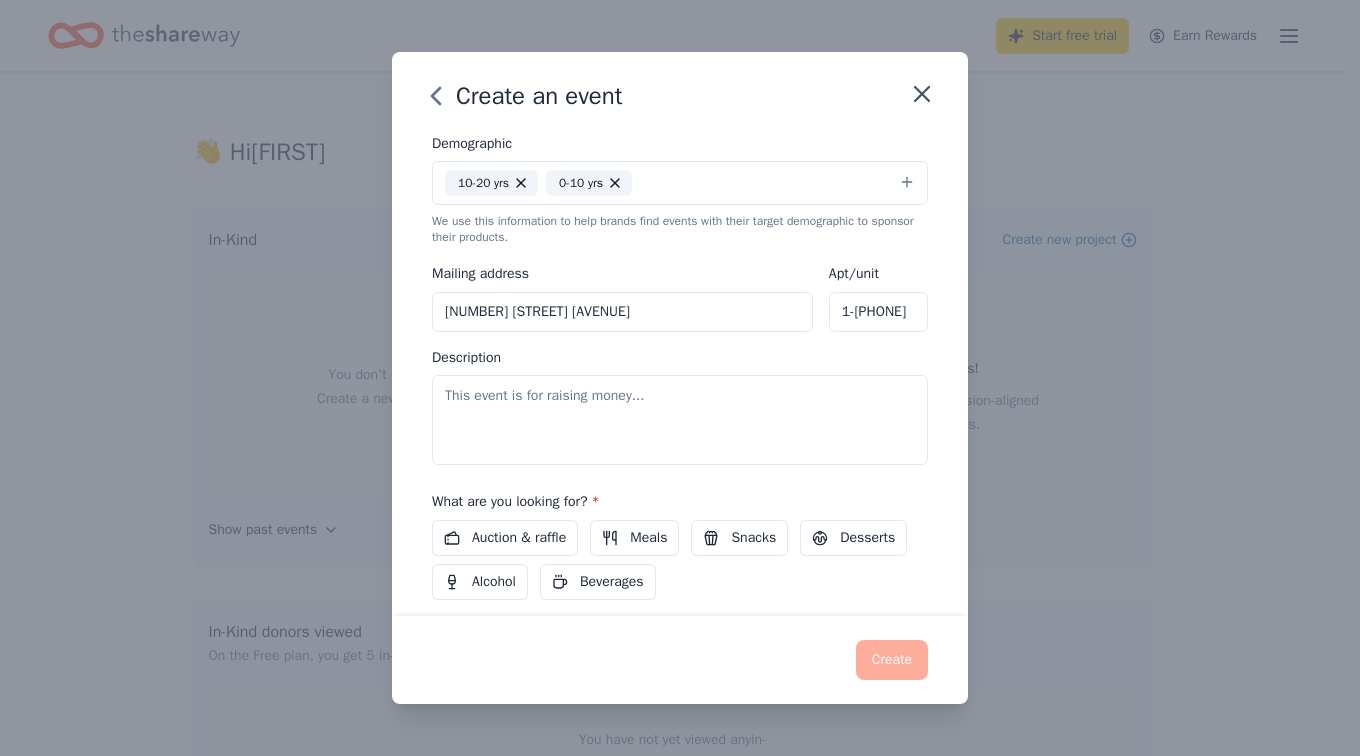 type on "1-[PHONE]" 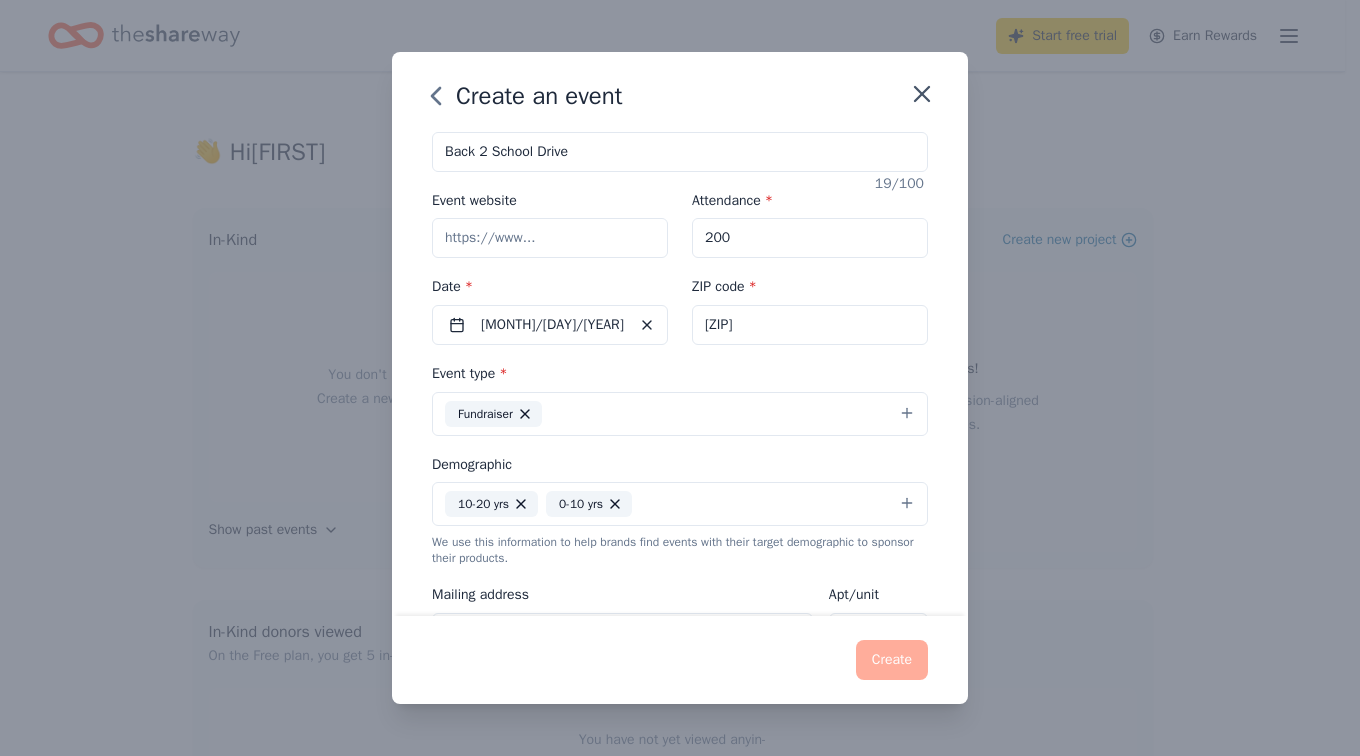 scroll, scrollTop: 0, scrollLeft: 0, axis: both 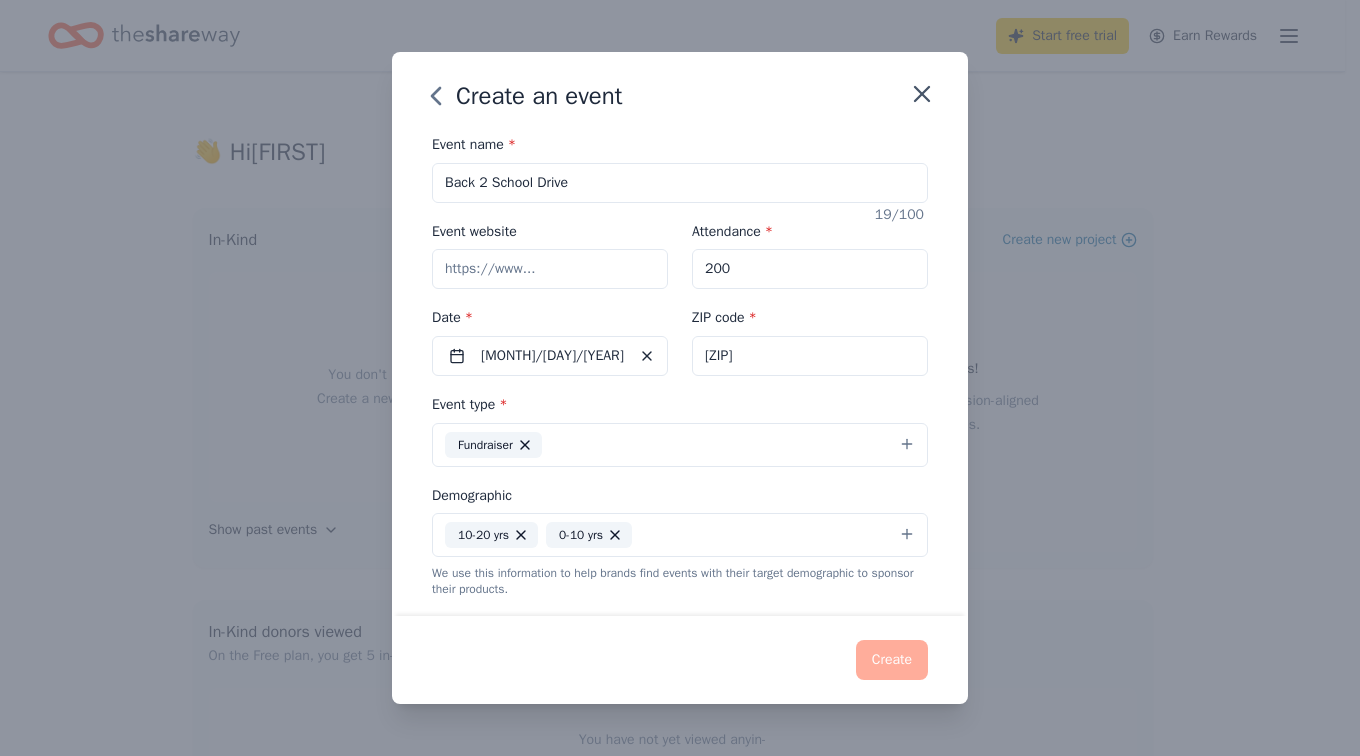 click 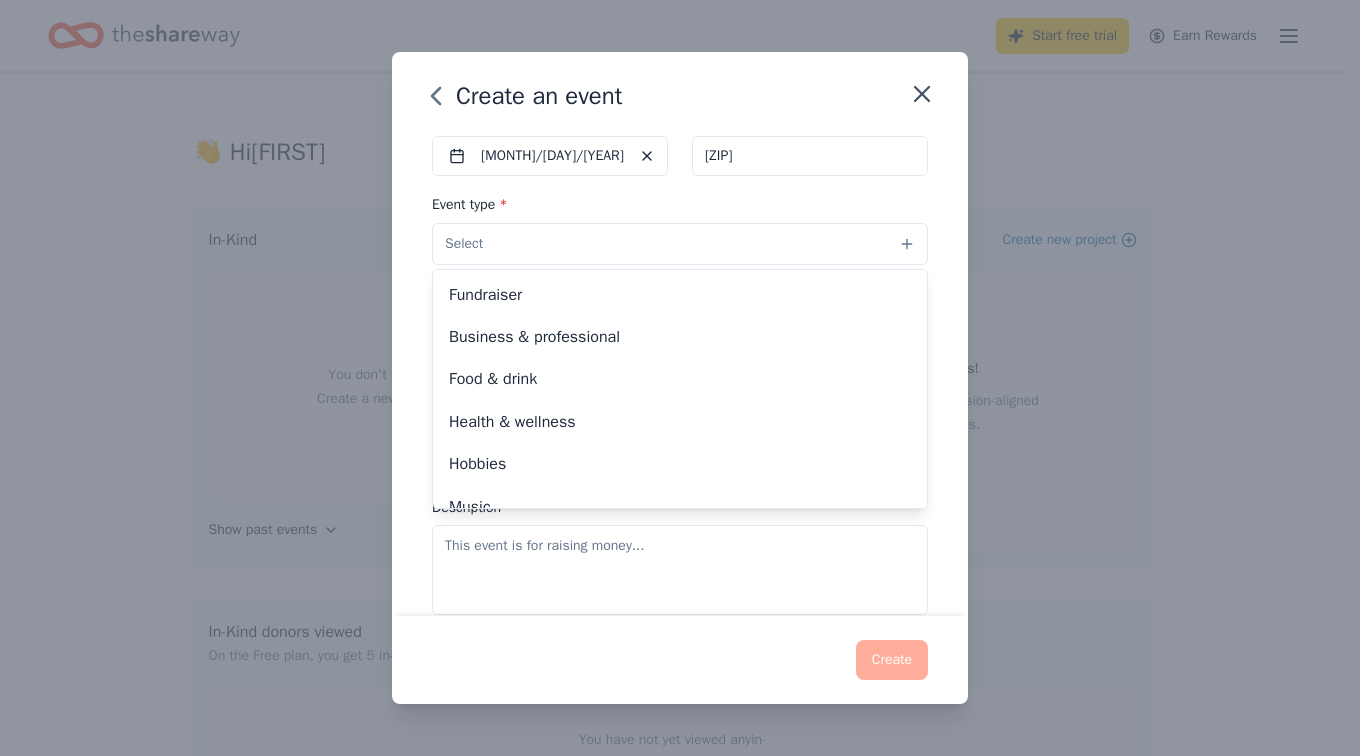 scroll, scrollTop: 221, scrollLeft: 0, axis: vertical 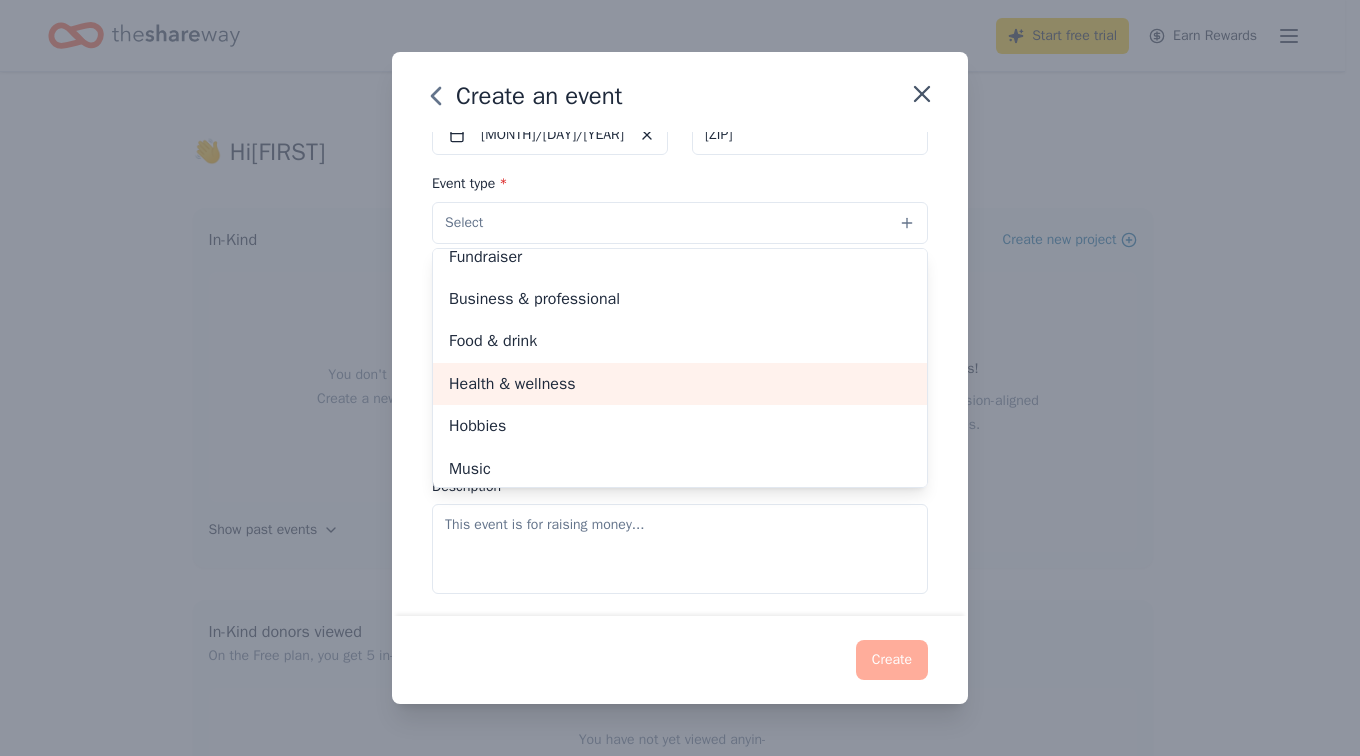 click on "Health & wellness" at bounding box center (680, 384) 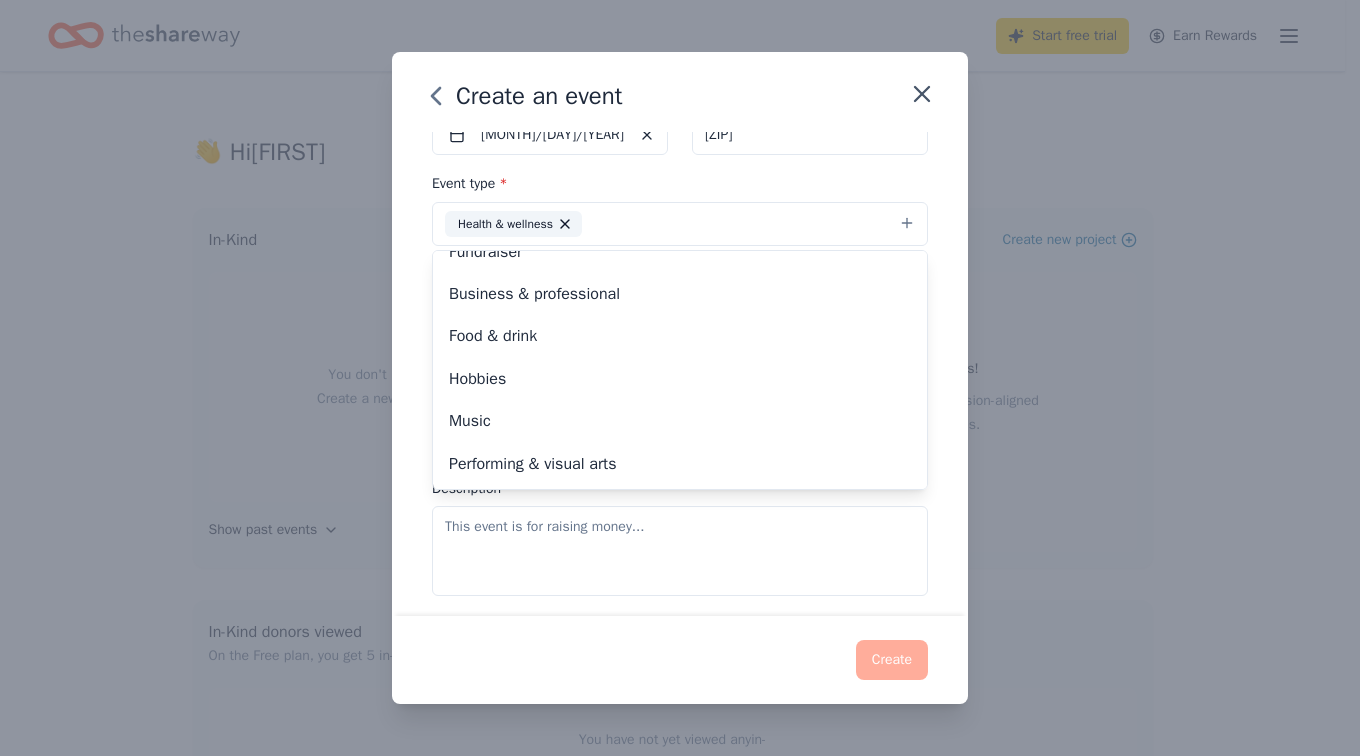 scroll, scrollTop: 0, scrollLeft: 0, axis: both 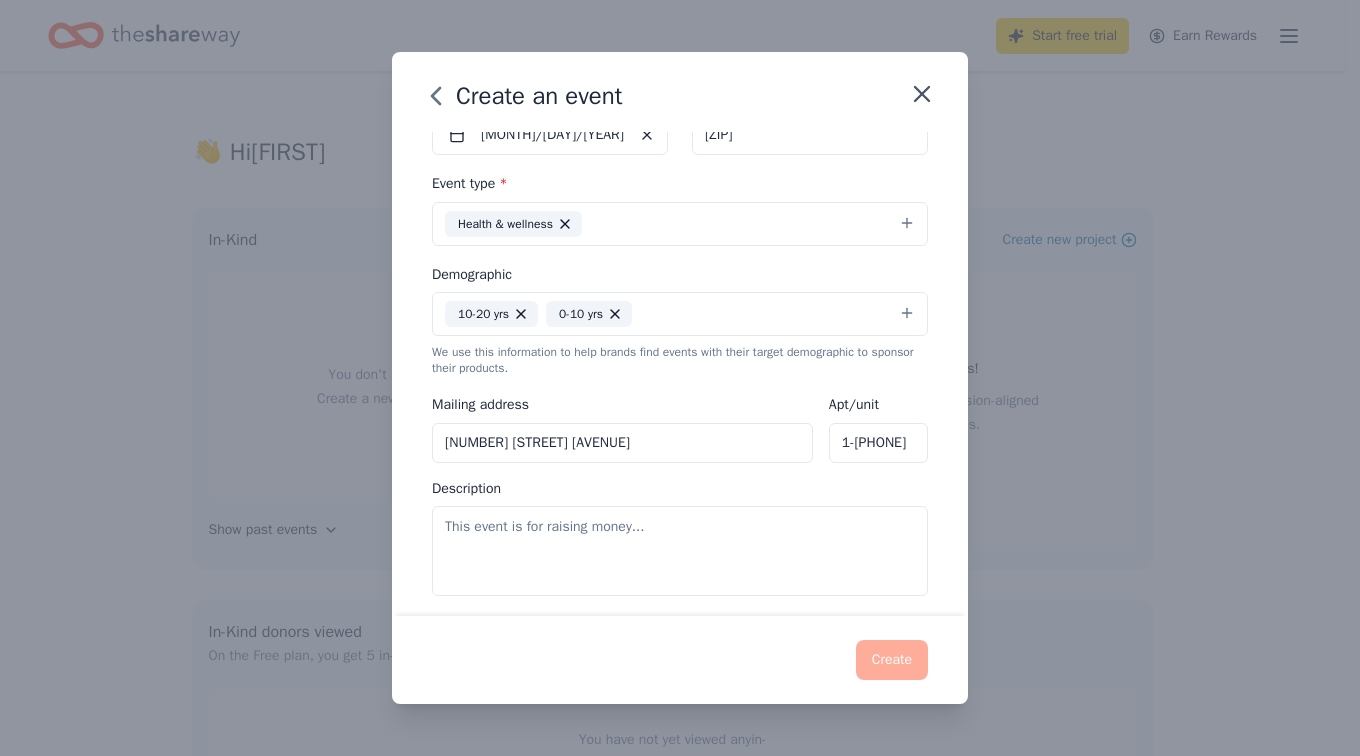 click on "Health & wellness" at bounding box center (680, 224) 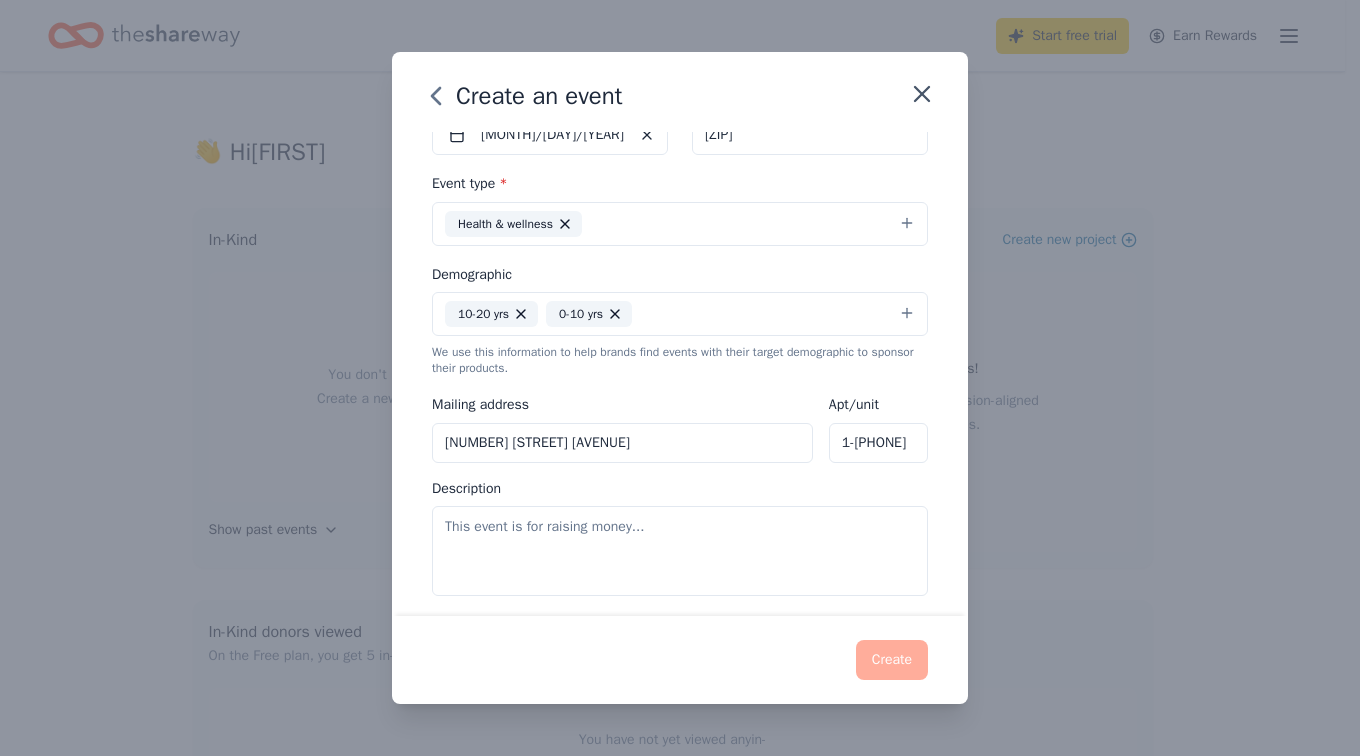 click on "Health & wellness" at bounding box center (680, 224) 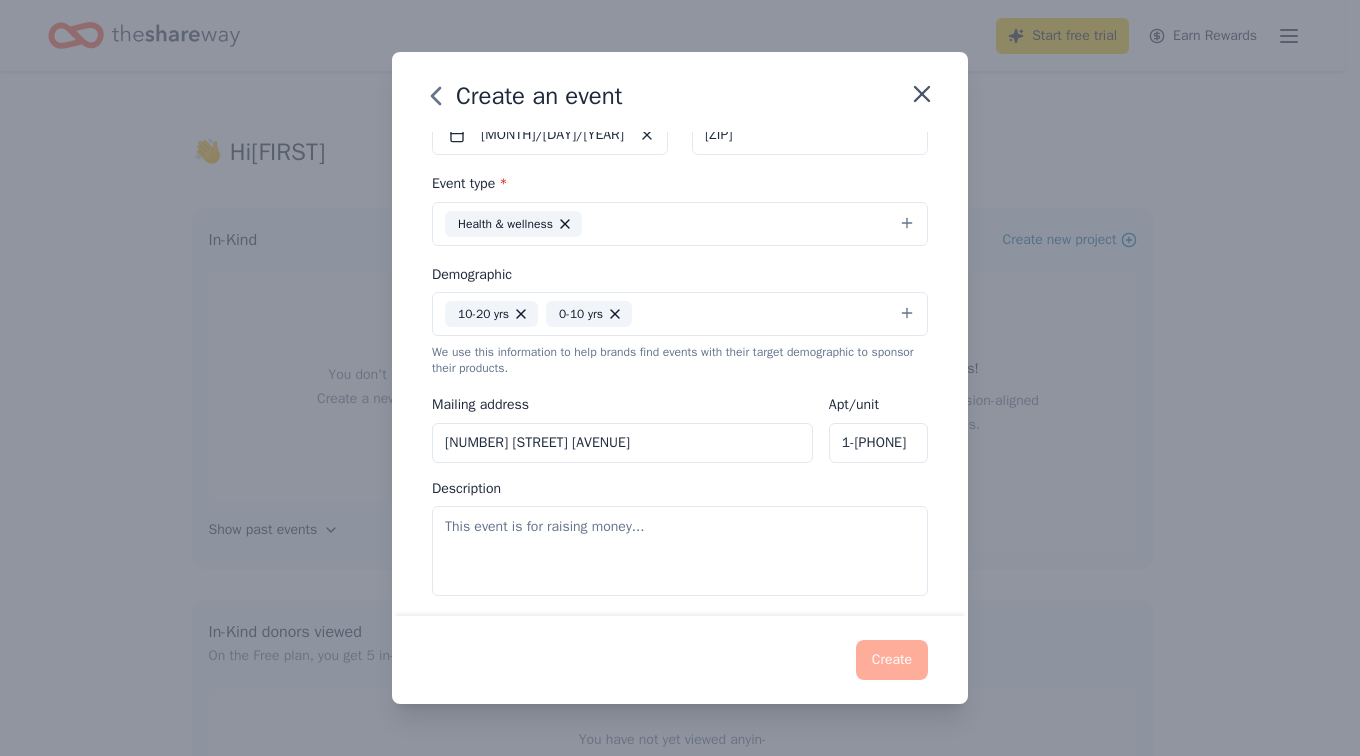 click on "Health & wellness" at bounding box center [680, 224] 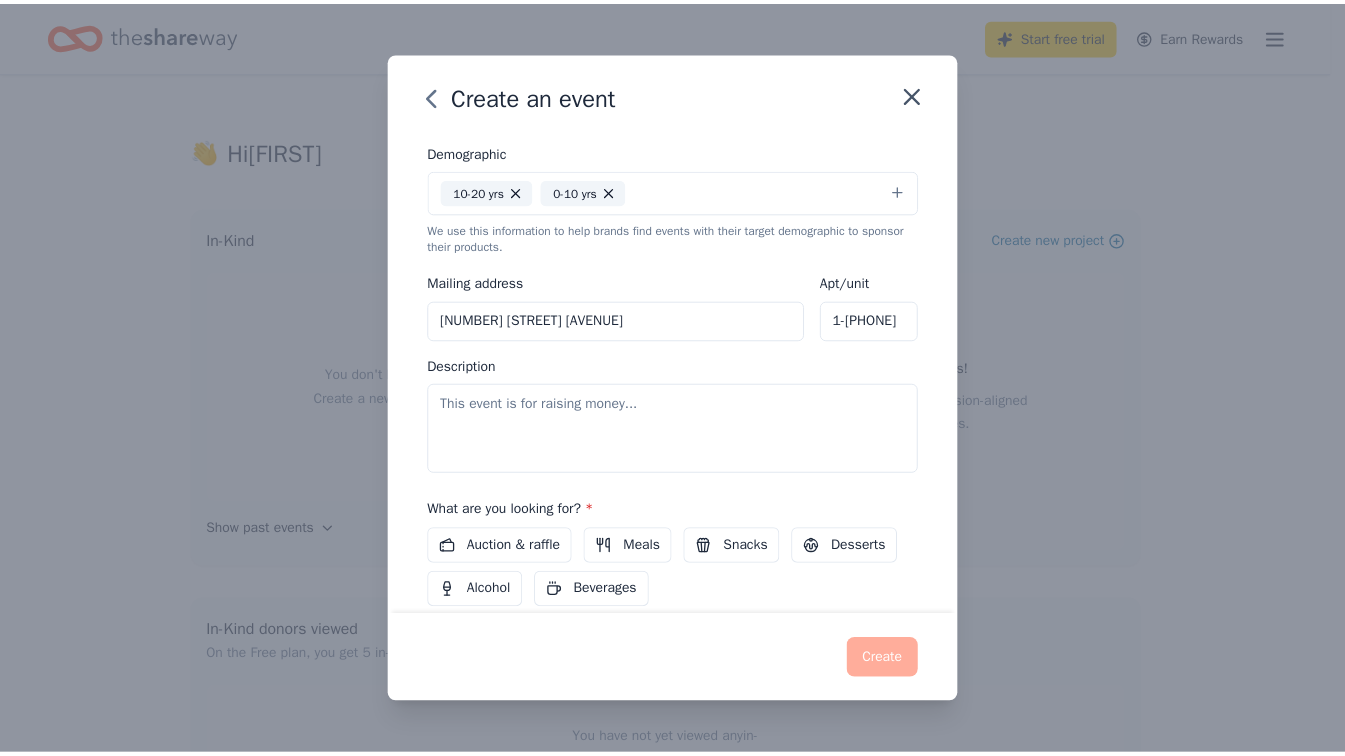 scroll, scrollTop: 476, scrollLeft: 0, axis: vertical 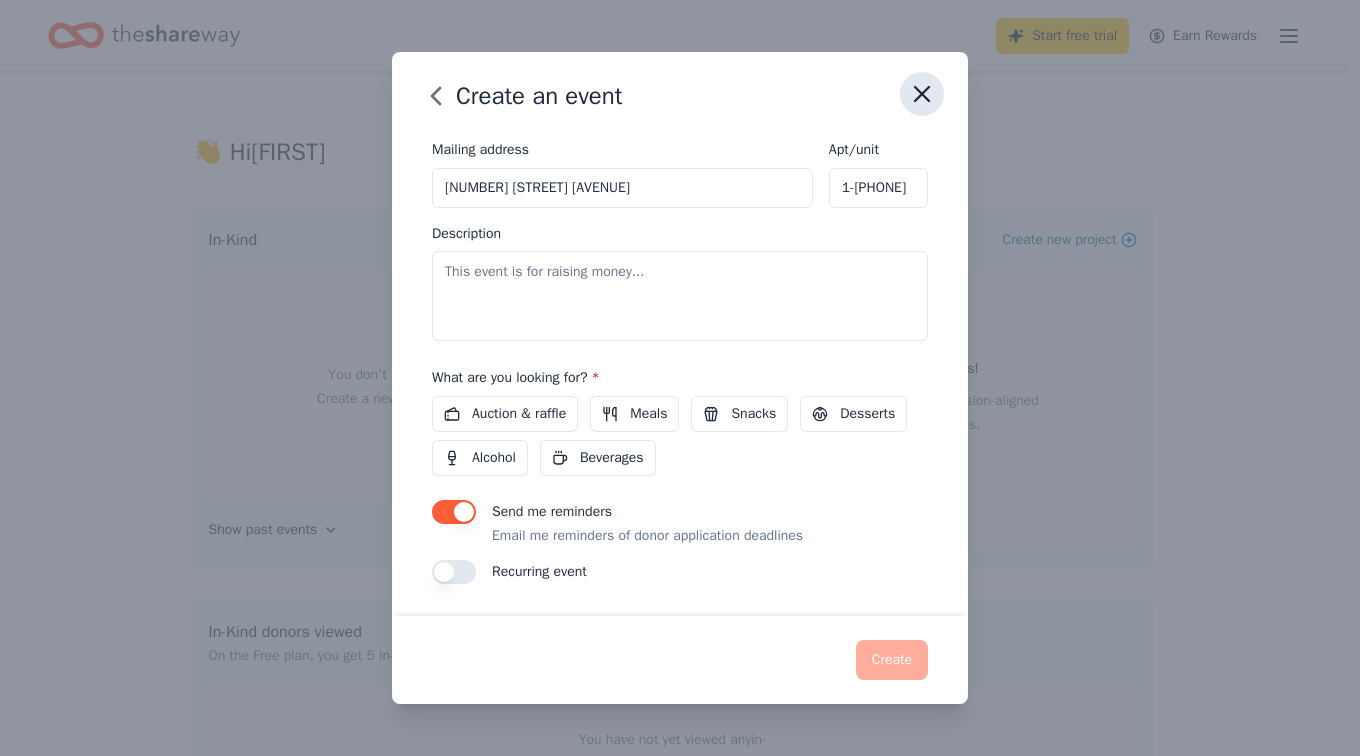 click 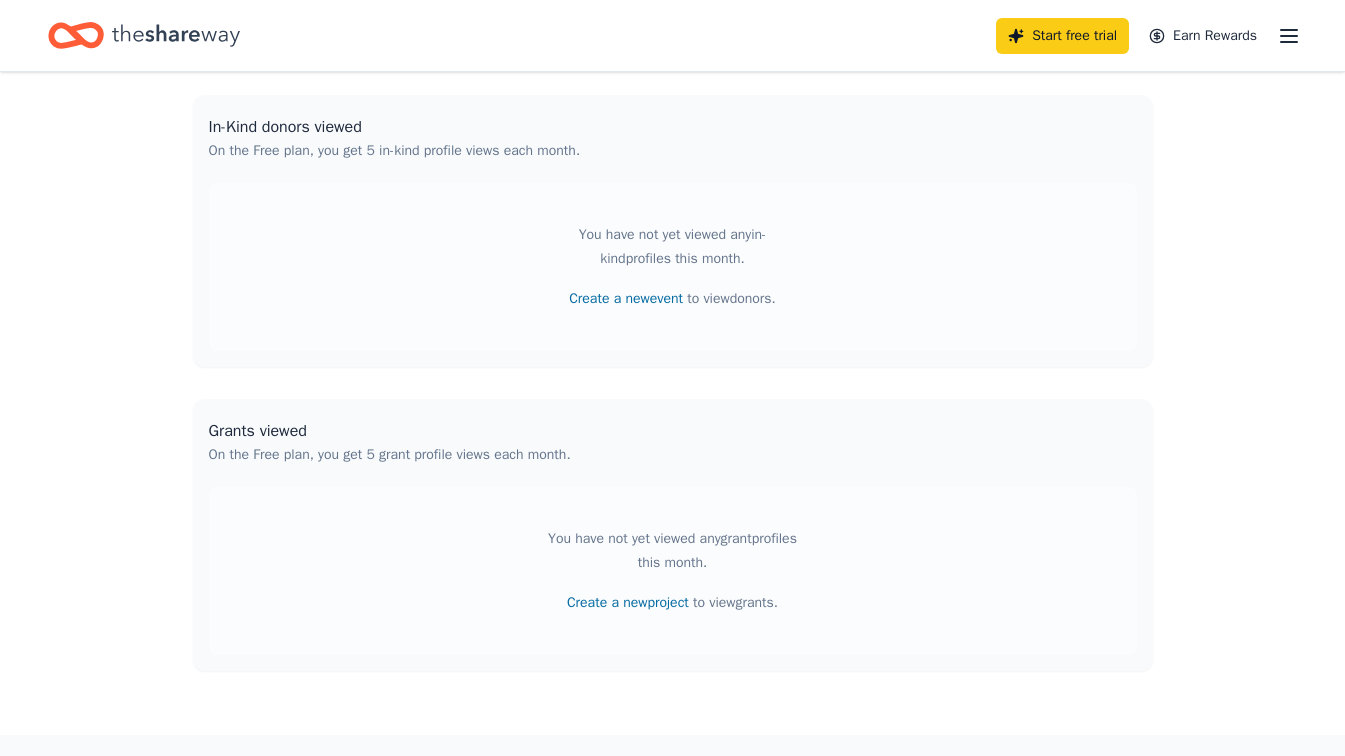 scroll, scrollTop: 521, scrollLeft: 0, axis: vertical 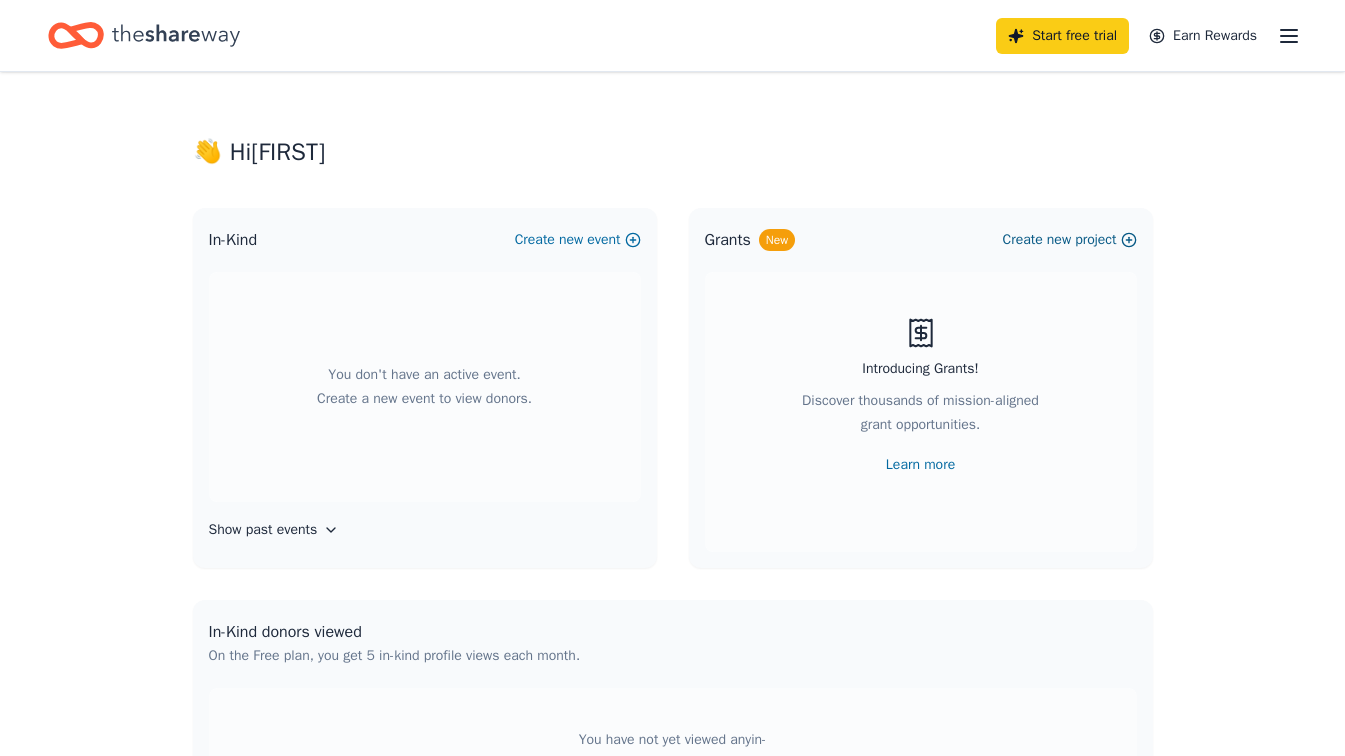 click on "new" at bounding box center [1059, 240] 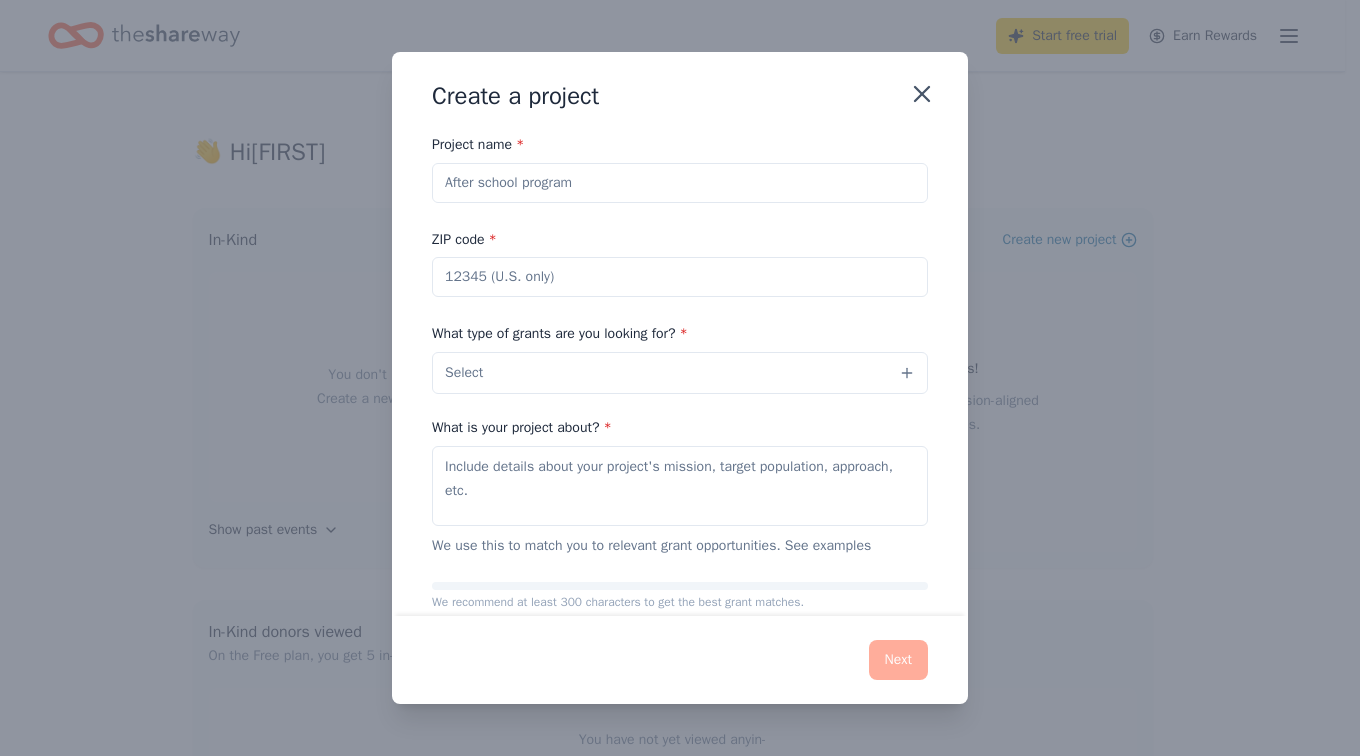 click on "See examples" at bounding box center (828, 546) 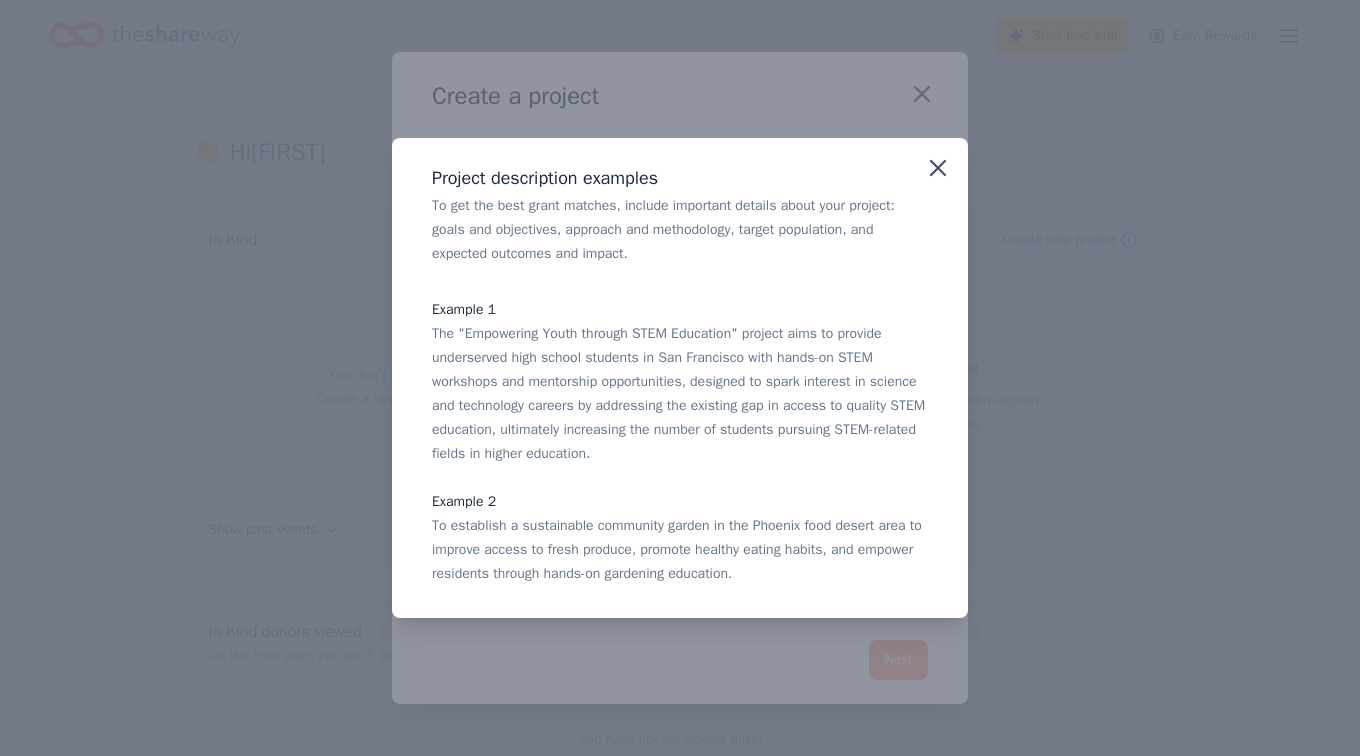 click on "Project description examples To get the best grant matches, include important details about your project: goals and objectives, approach and methodology, target population, and expected outcomes and impact. Example 1 The "Empowering Youth through STEM Education" project aims to provide underserved high school students in San Francisco with hands-on STEM workshops and mentorship opportunities, designed to spark interest in science and technology careers by addressing the existing gap in access to quality STEM education, ultimately increasing the number of students pursuing STEM-related fields in higher education. Example 2 To establish a sustainable community garden in the Phoenix food desert area to improve access to fresh produce, promote healthy eating habits, and empower residents through hands-on gardening education." at bounding box center (680, 378) 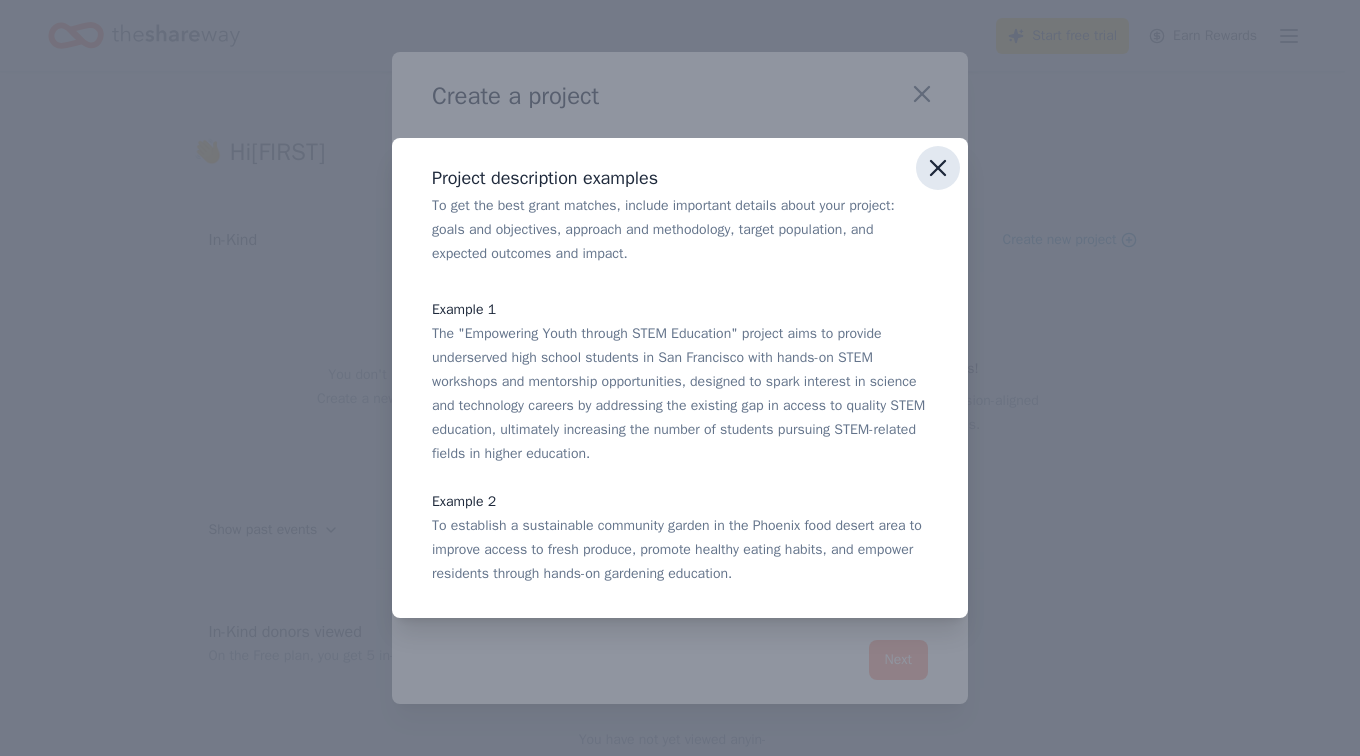 click 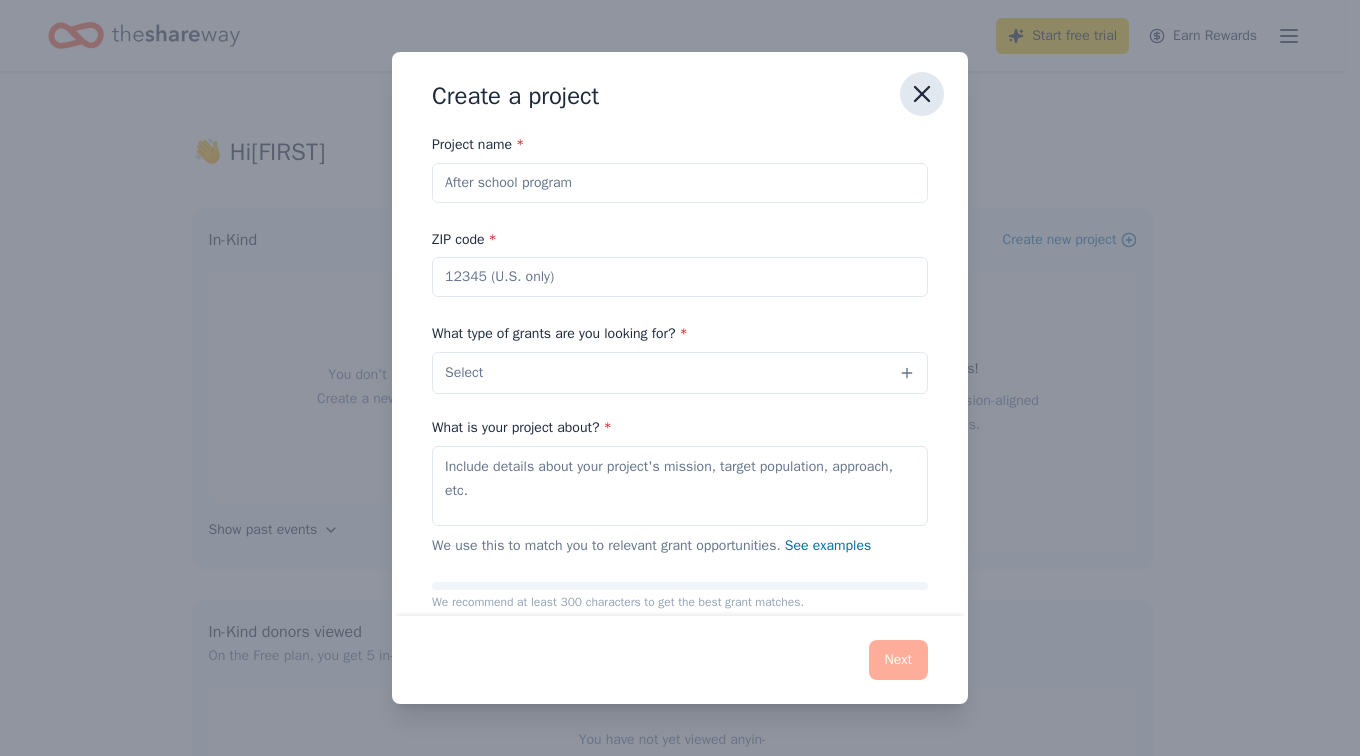 click 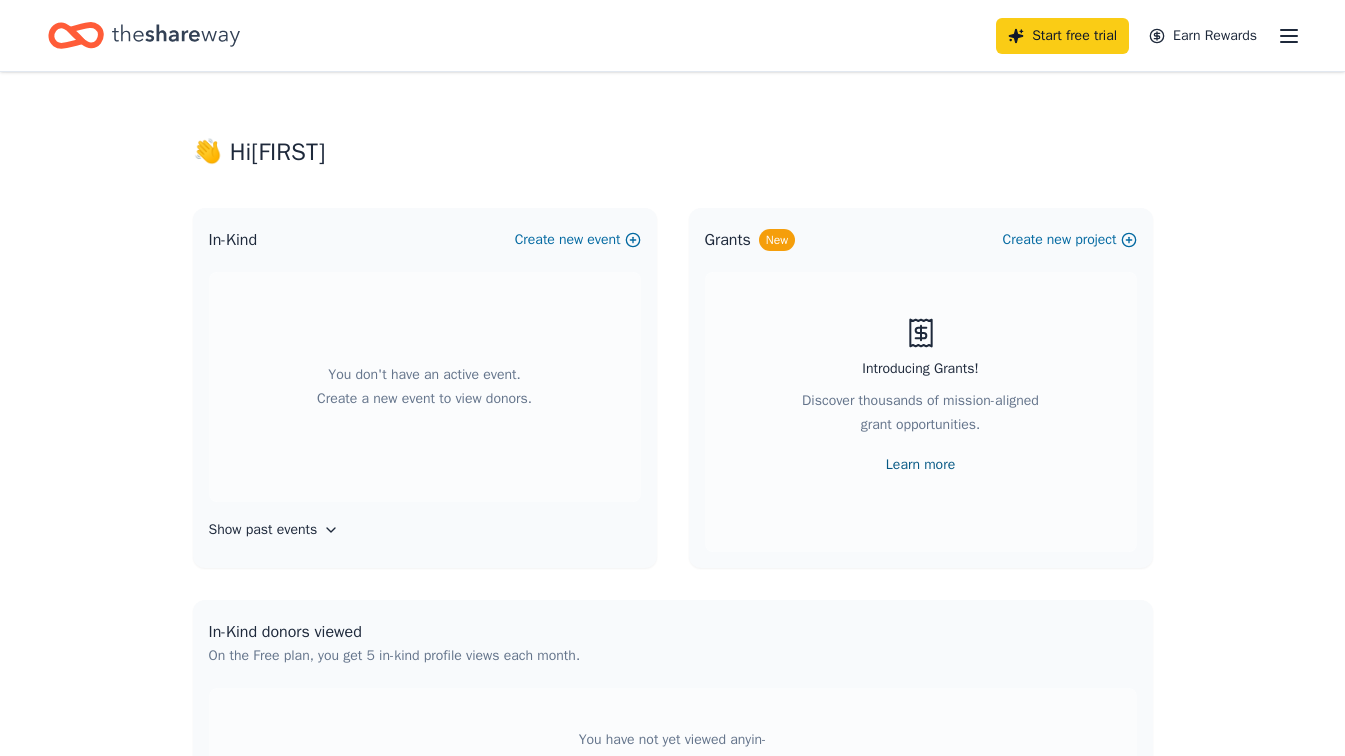 click on "Learn more" at bounding box center [920, 465] 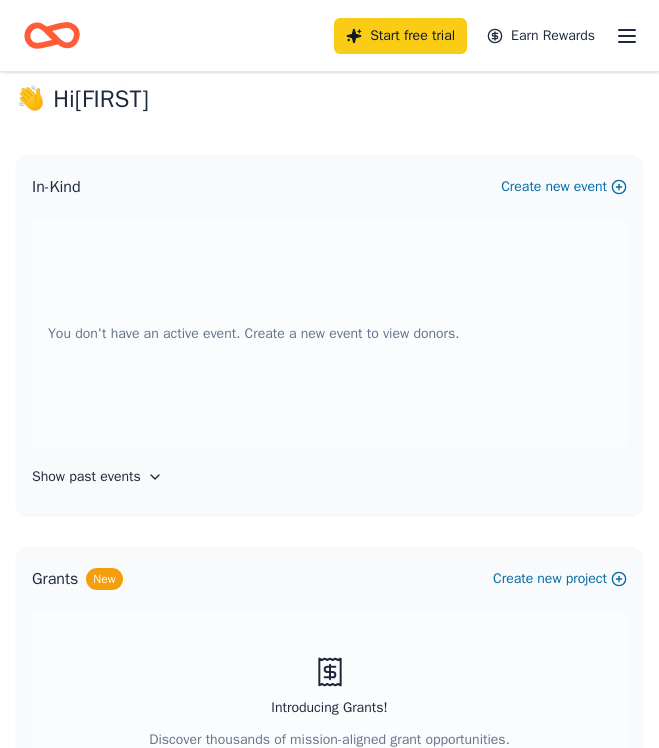 scroll, scrollTop: 40, scrollLeft: 0, axis: vertical 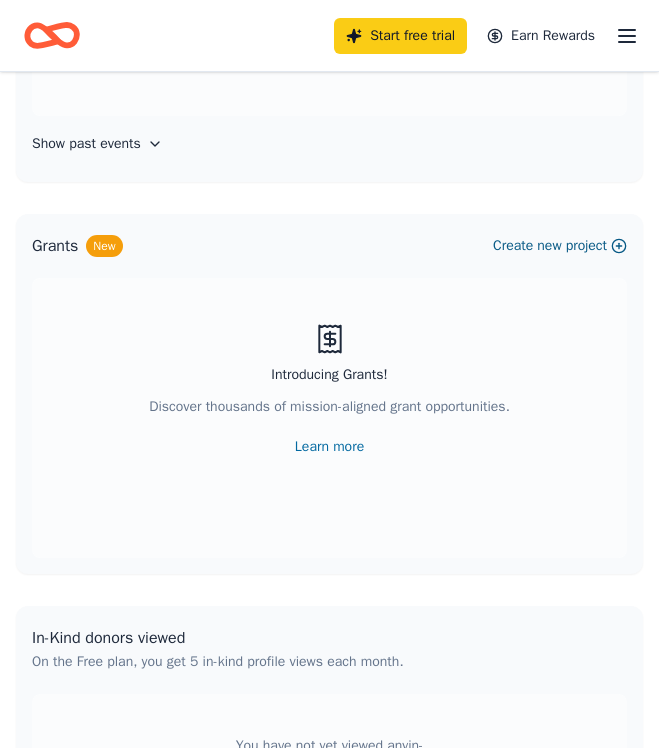 click on "Create  new  project" at bounding box center [560, 246] 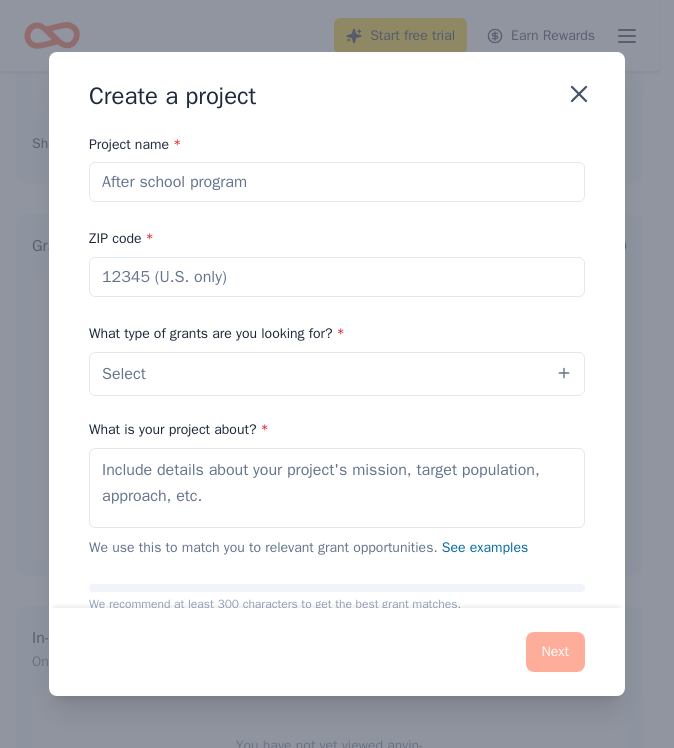 scroll, scrollTop: 0, scrollLeft: 0, axis: both 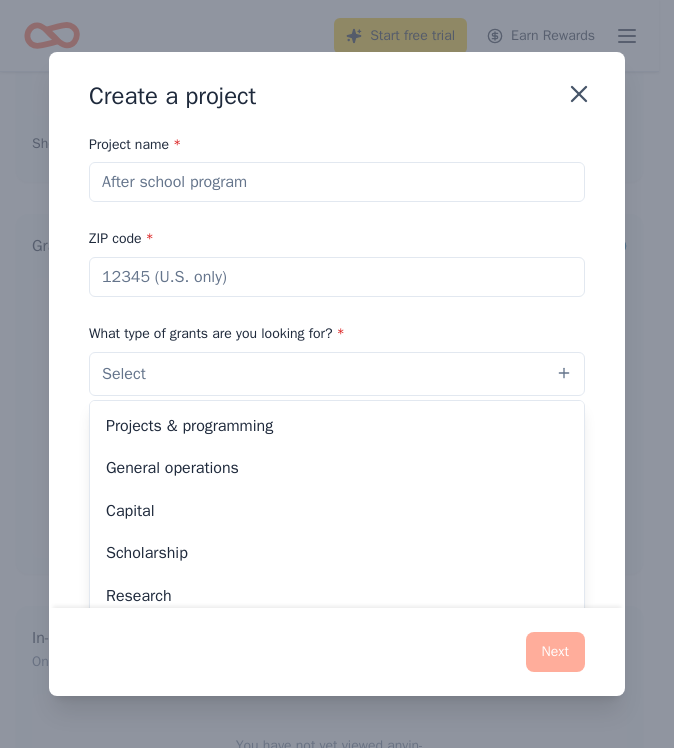 click on "Select" at bounding box center (337, 374) 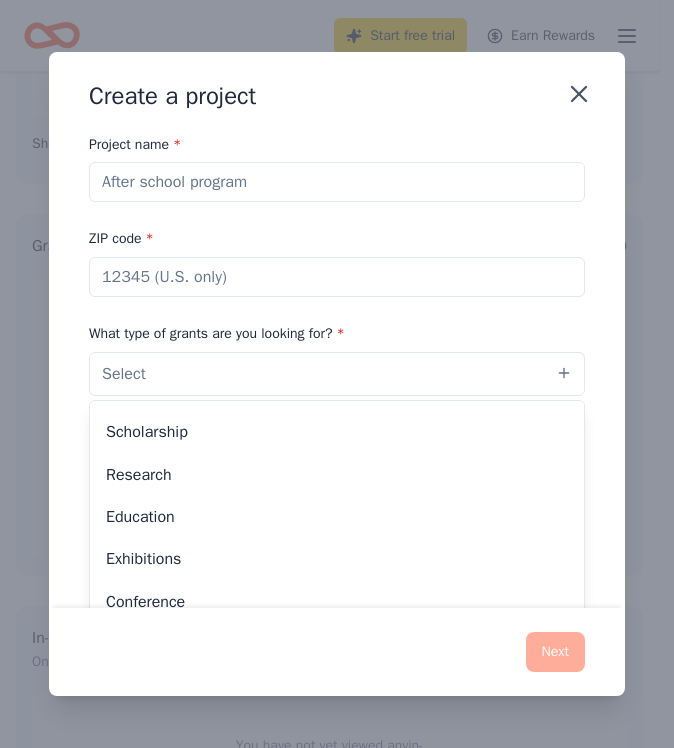 scroll, scrollTop: 137, scrollLeft: 0, axis: vertical 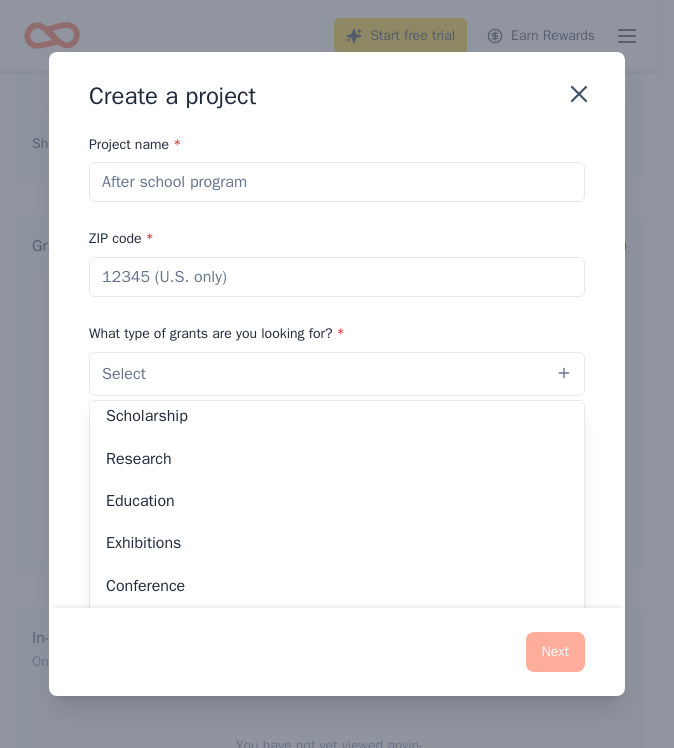 click on "Project name * ZIP code * What type of grants are you looking for? * Select Projects & programming General operations Capital Scholarship Research Education Exhibitions Conference Training and capacity building Fellowship Other What is your project about? * We use this to match you to relevant grant opportunities.   See examples We recommend at least 300 characters to get the best grant matches. Send me reminders Email me reminders of grant application deadlines" at bounding box center [337, 370] 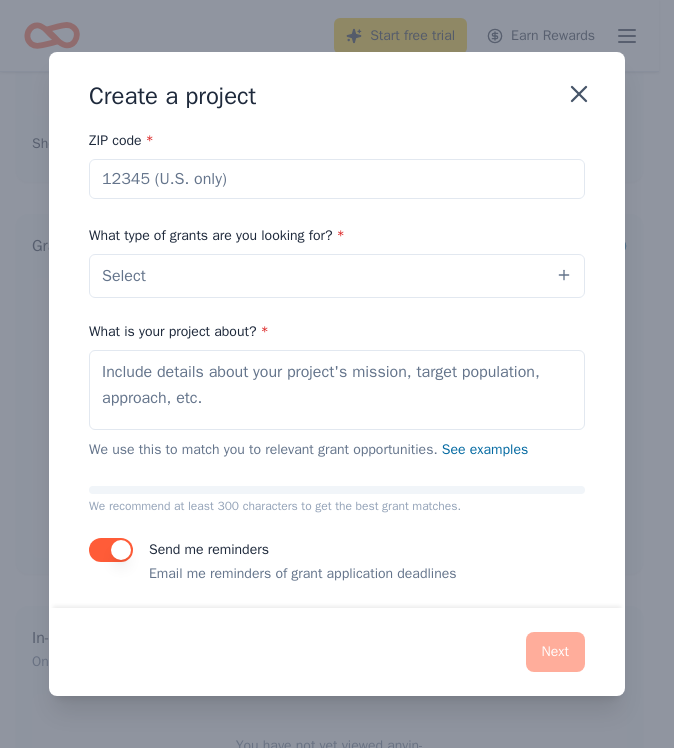 scroll, scrollTop: 107, scrollLeft: 0, axis: vertical 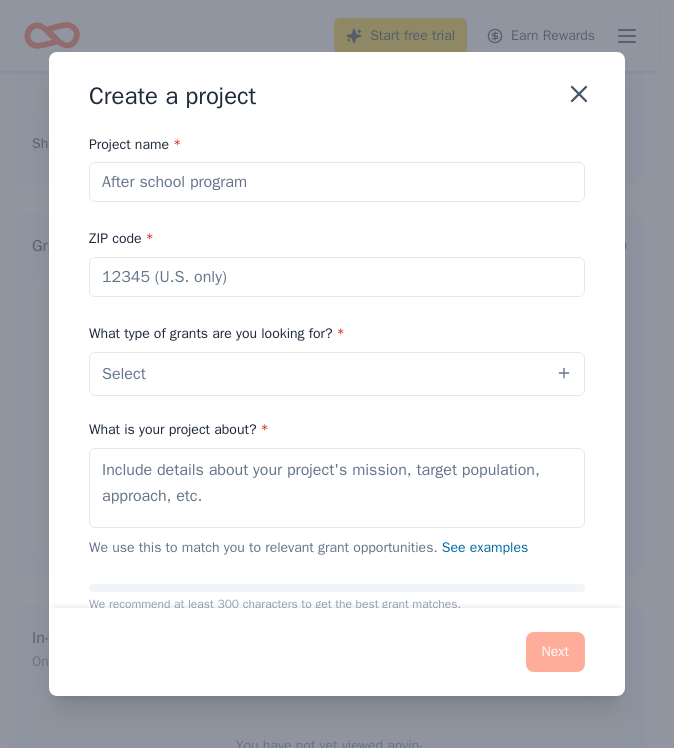 click on "Select" at bounding box center [337, 374] 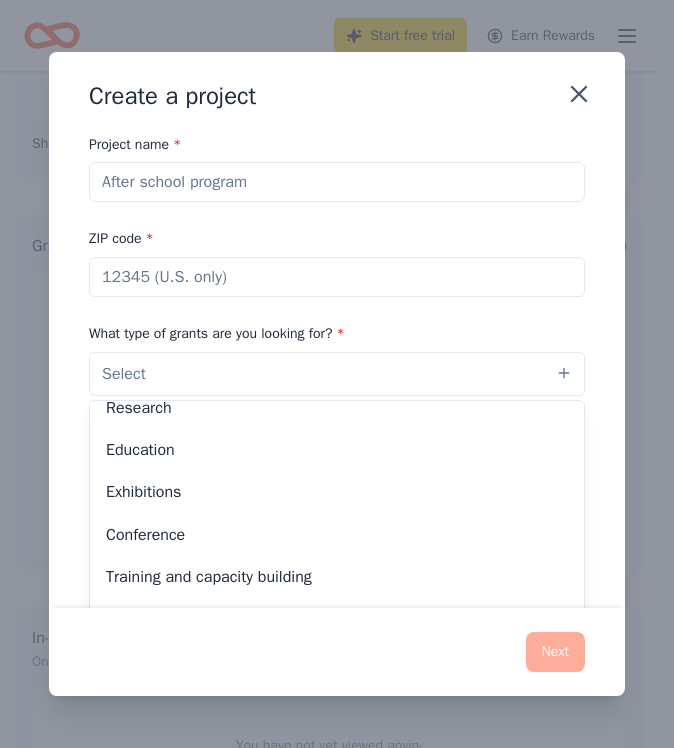 scroll, scrollTop: 236, scrollLeft: 0, axis: vertical 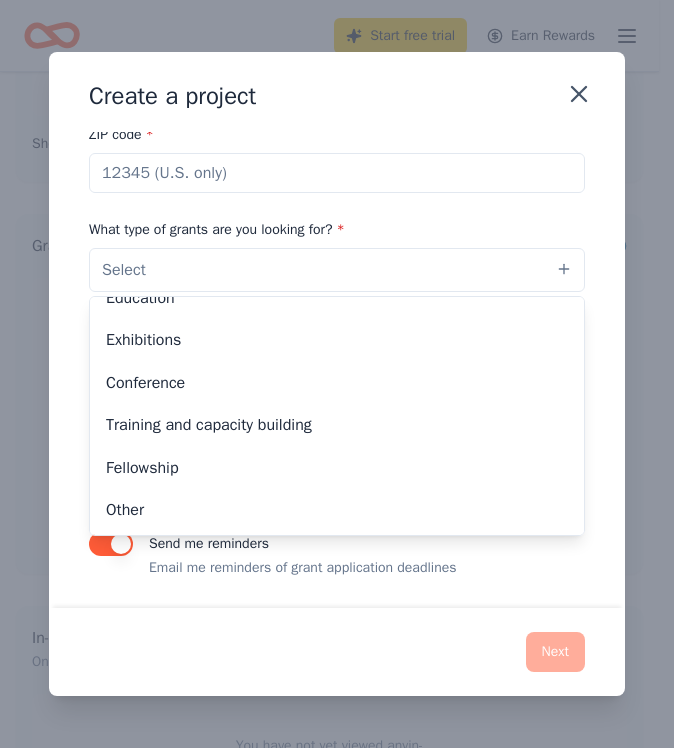 click on "Project name * ZIP code * What type of grants are you looking for? * Select Projects & programming General operations Capital Scholarship Research Education Exhibitions Conference Training and capacity building Fellowship Other What is your project about? * We use this to match you to relevant grant opportunities.   See examples We recommend at least 300 characters to get the best grant matches. Send me reminders Email me reminders of grant application deadlines" at bounding box center [337, 370] 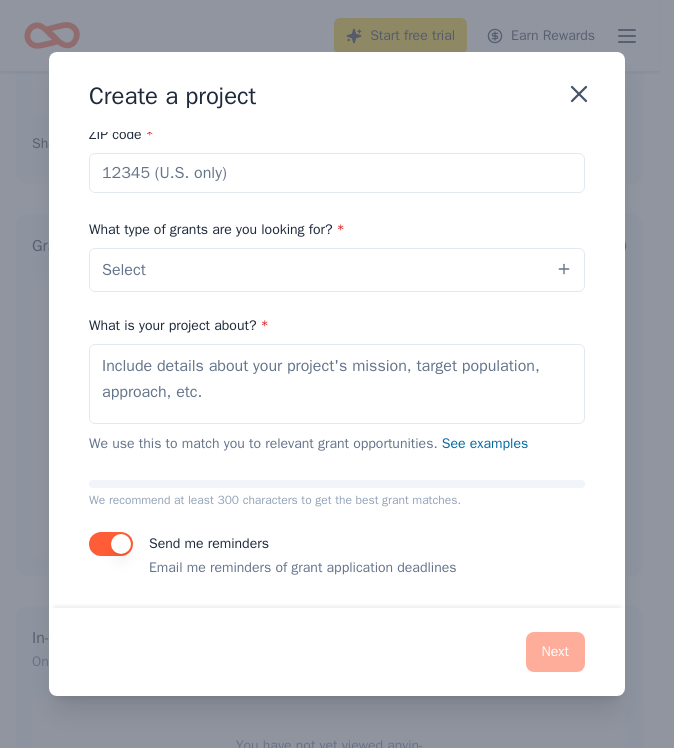 scroll, scrollTop: 107, scrollLeft: 0, axis: vertical 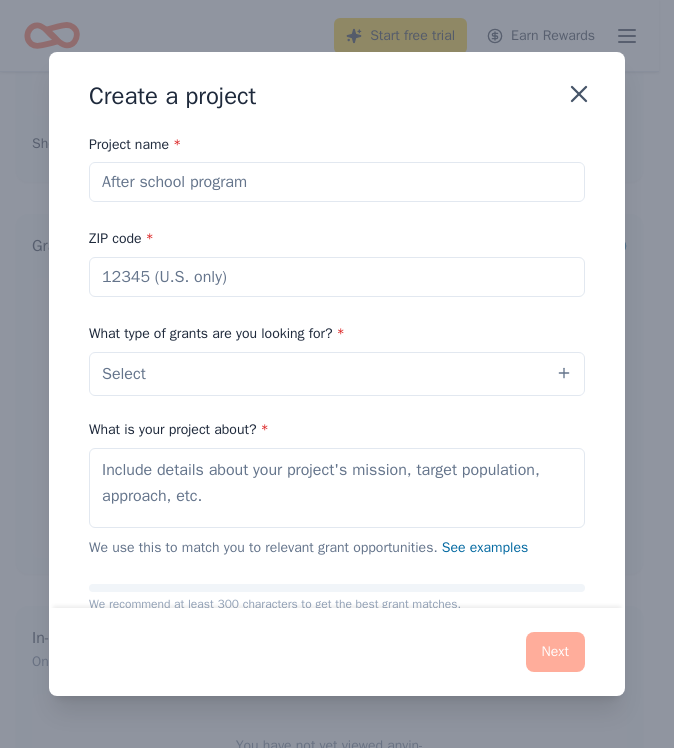 click on "Project name *" at bounding box center [337, 182] 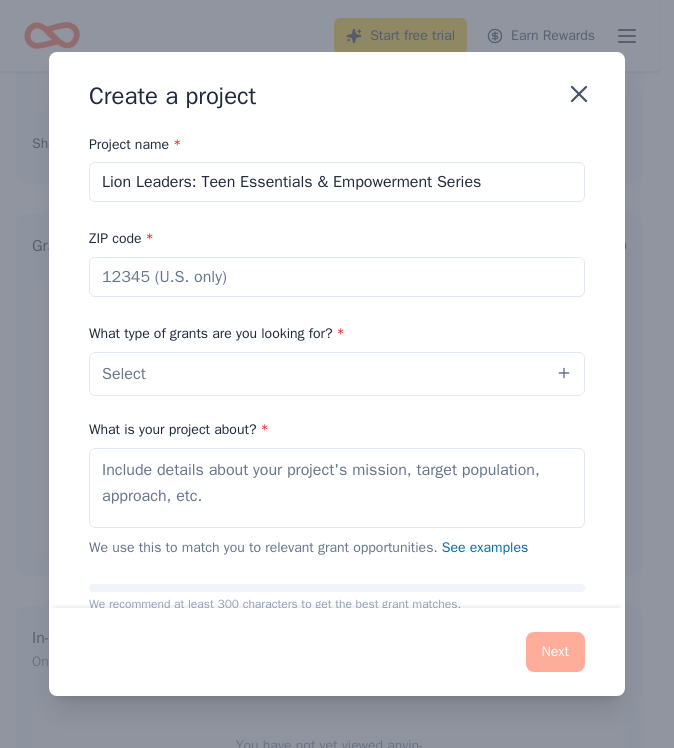 type on "Lion Leaders: Teen Essentials & Empowerment Series" 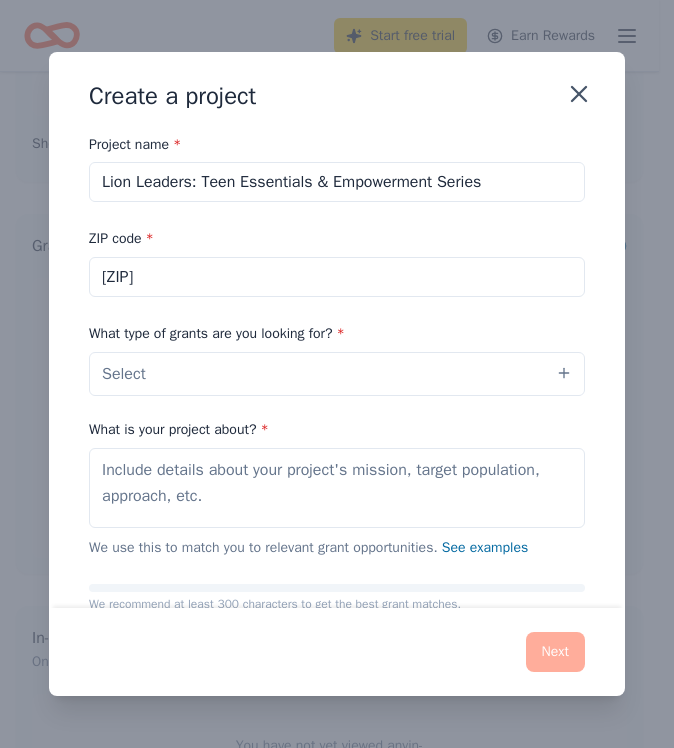 type on "[ZIP]" 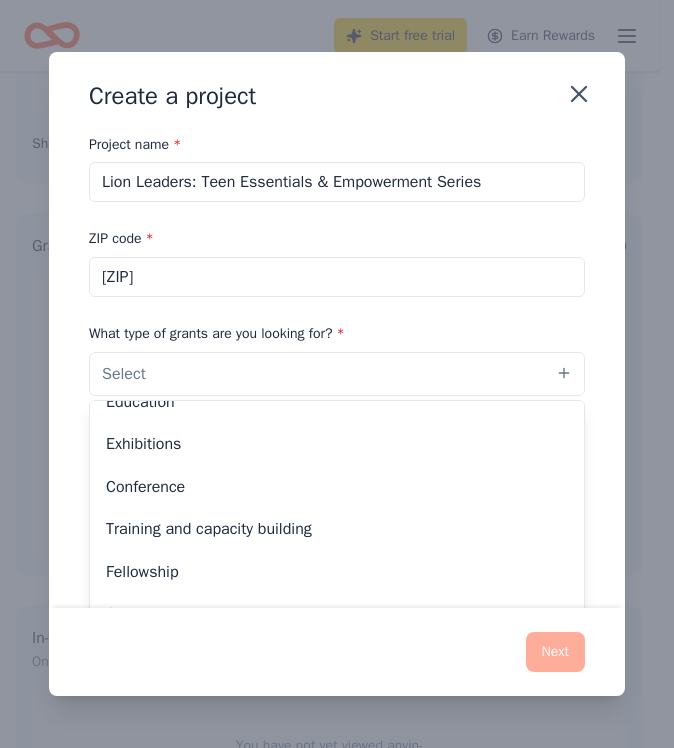 scroll, scrollTop: 0, scrollLeft: 0, axis: both 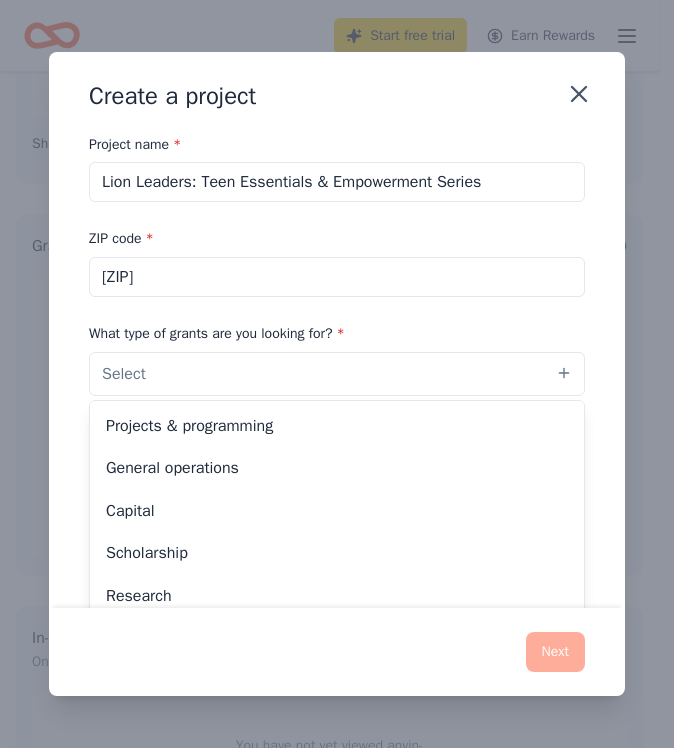 drag, startPoint x: 354, startPoint y: 331, endPoint x: 168, endPoint y: 328, distance: 186.02419 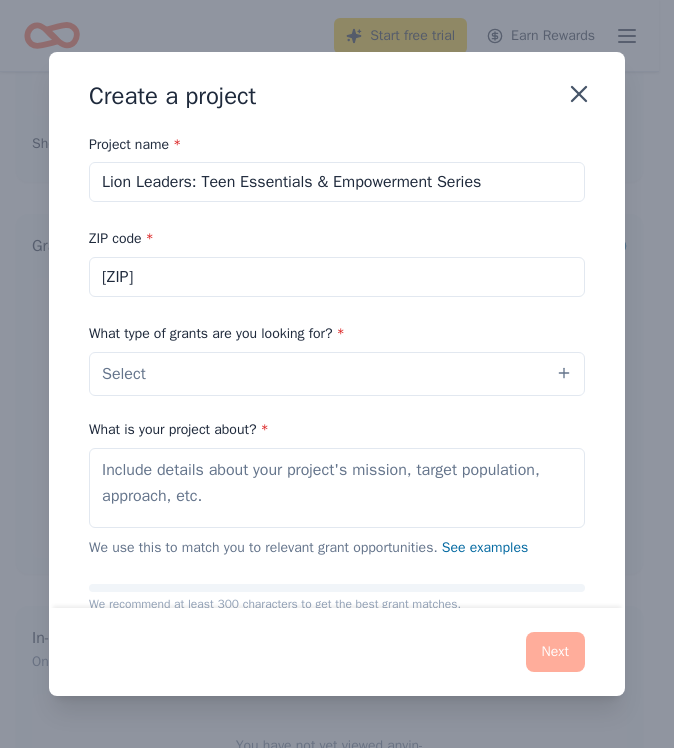 click on "Select" at bounding box center [337, 374] 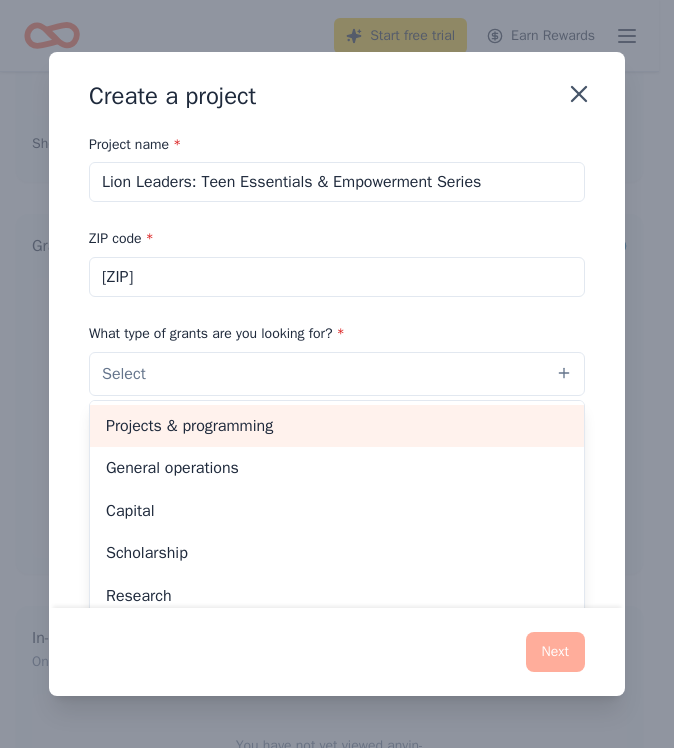 click on "Projects & programming" at bounding box center (337, 426) 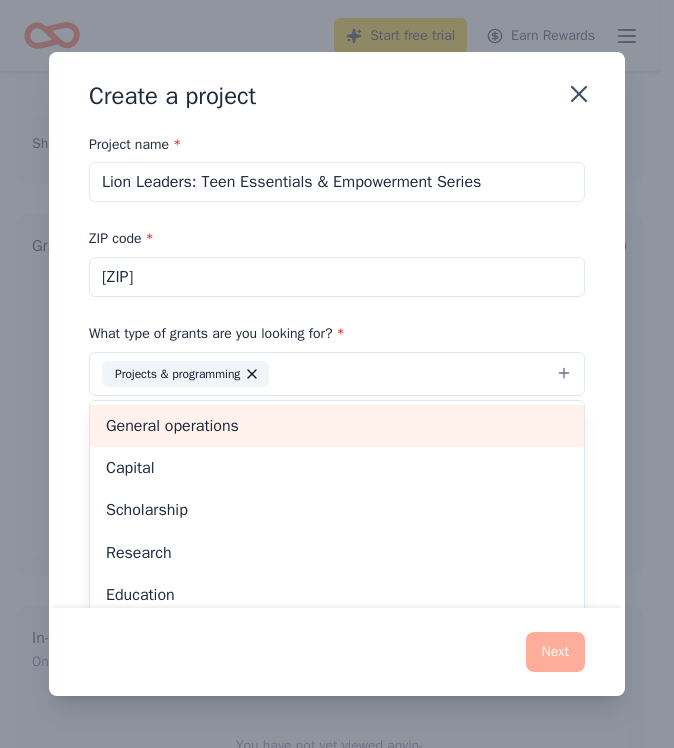 click on "General operations" at bounding box center [337, 426] 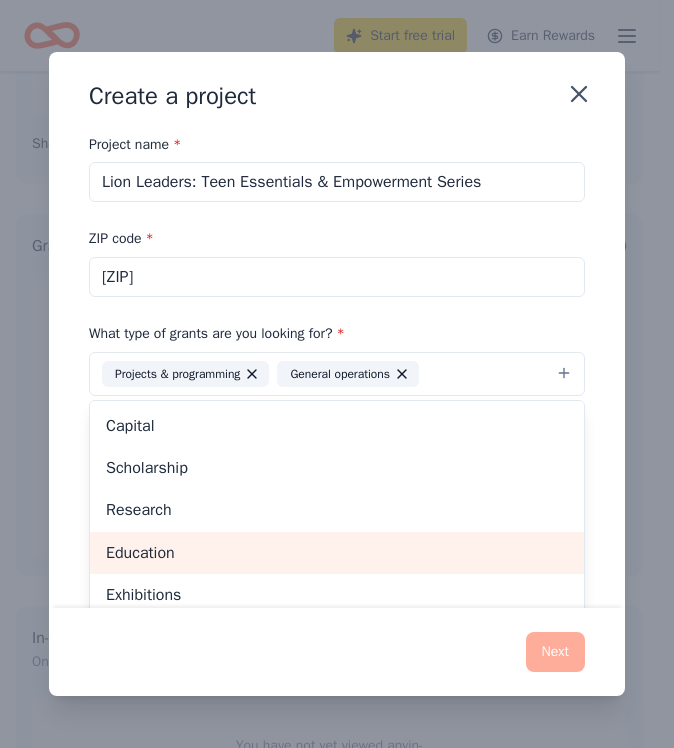 click on "Education" at bounding box center [337, 553] 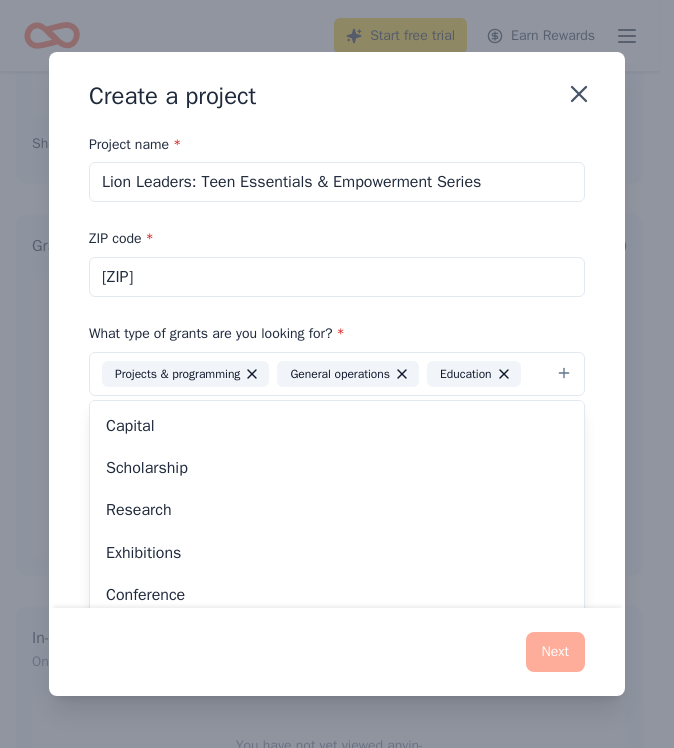 click on "Project name * Lion Leaders: Teen Essentials & Empowerment Series ZIP code * [ZIP] What type of grants are you looking for? * Projects & programming General operations Education Capital Scholarship Research Exhibitions Conference Training and capacity building Fellowship Other What is your project about? * We use this to match you to relevant grant opportunities. See examples We recommend at least 300 characters to get the best grant matches. Send me reminders Email me reminders of grant application deadlines" at bounding box center [337, 370] 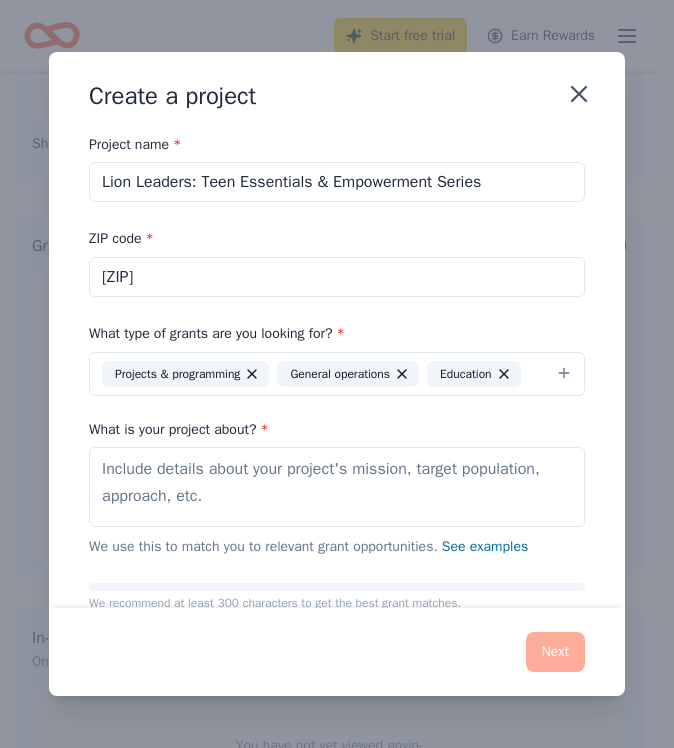 drag, startPoint x: 510, startPoint y: 189, endPoint x: 77, endPoint y: 194, distance: 433.02887 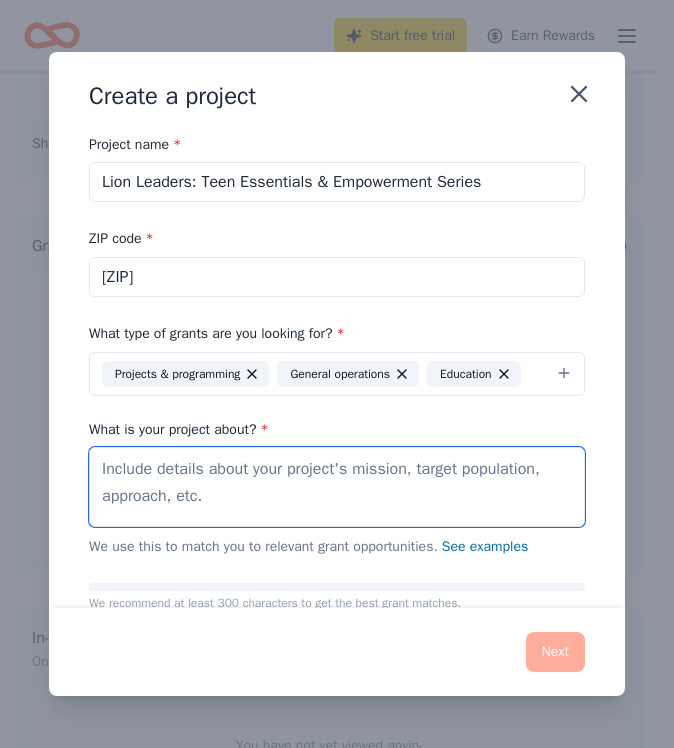 click on "What is your project about? *" at bounding box center [337, 487] 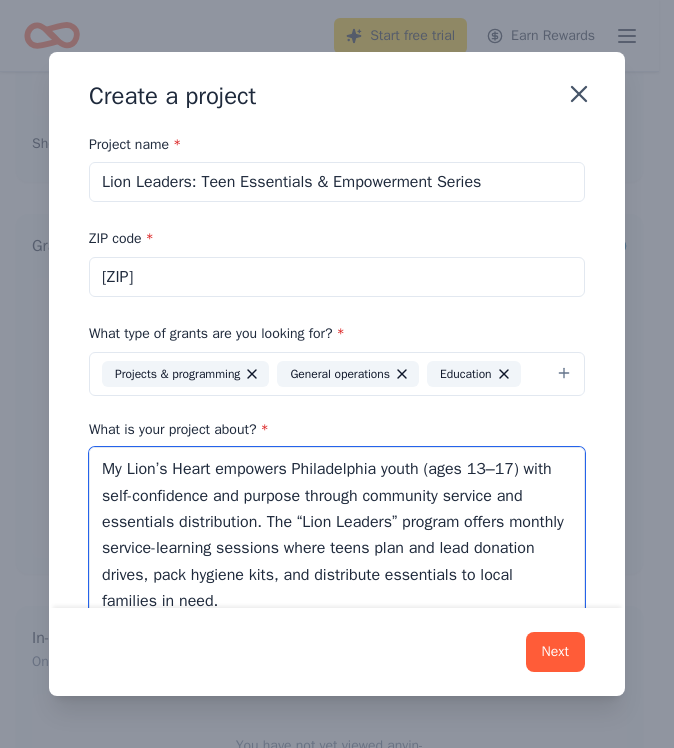 scroll, scrollTop: 328, scrollLeft: 0, axis: vertical 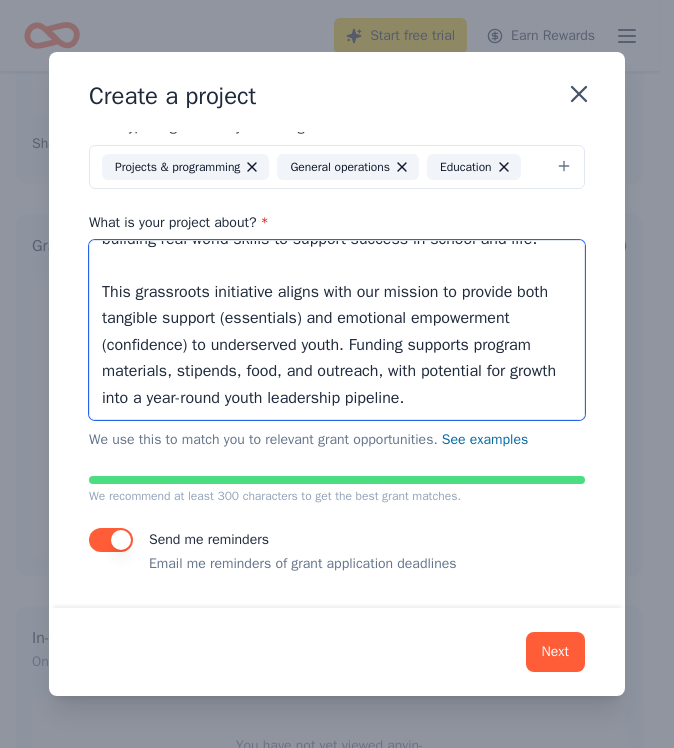 click on "My Lion’s Heart empowers Philadelphia youth (ages 13–17) with self-confidence and purpose through community service and essentials distribution. The “Lion Leaders” program offers monthly service-learning sessions where teens plan and lead donation drives, pack hygiene kits, and distribute essentials to local families in need.
Teens gain leadership skills, civic awareness, and confidence through hands-on projects and mentorship from our co-founders. Each session includes planning, teamwork, and reflection—building real-world skills to support success in school and life.
This grassroots initiative aligns with our mission to provide both tangible support (essentials) and emotional empowerment (confidence) to underserved youth. Funding supports program materials, stipends, food, and outreach, with potential for growth into a year-round youth leadership pipeline." at bounding box center [337, 330] 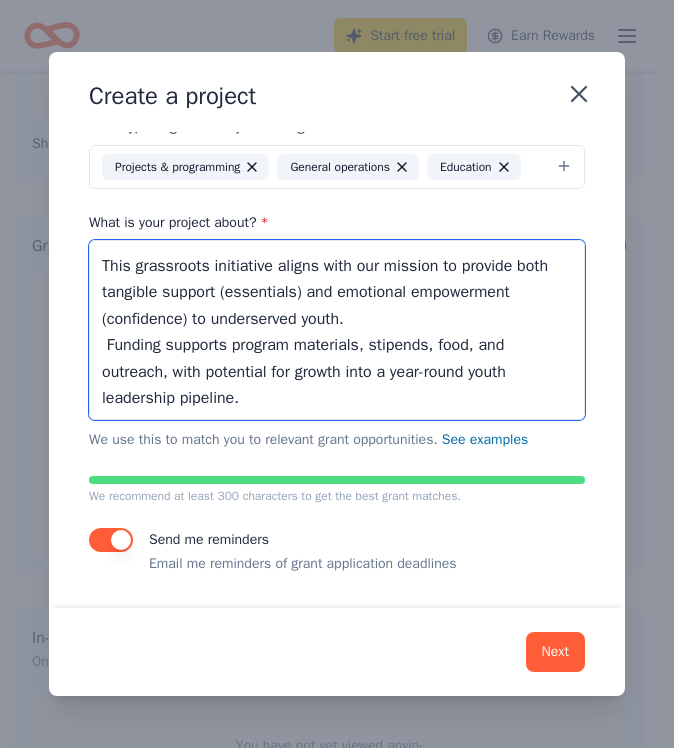click on "My Lion’s Heart empowers Philadelphia youth (ages 13–17) with self-confidence and purpose through community service and essentials distribution. The “Lion Leaders” program offers monthly service-learning sessions where teens plan and lead donation drives, pack hygiene kits, and distribute essentials to local families in need.
Teens gain leadership skills, civic awareness, and confidence through hands-on projects and mentorship from our co-founders. Each session includes planning, teamwork, and reflection—building real-world skills to support success in school and life.
This grassroots initiative aligns with our mission to provide both tangible support (essentials) and emotional empowerment (confidence) to underserved youth.
Funding supports program materials, stipends, food, and outreach, with potential for growth into a year-round youth leadership pipeline." at bounding box center (337, 330) 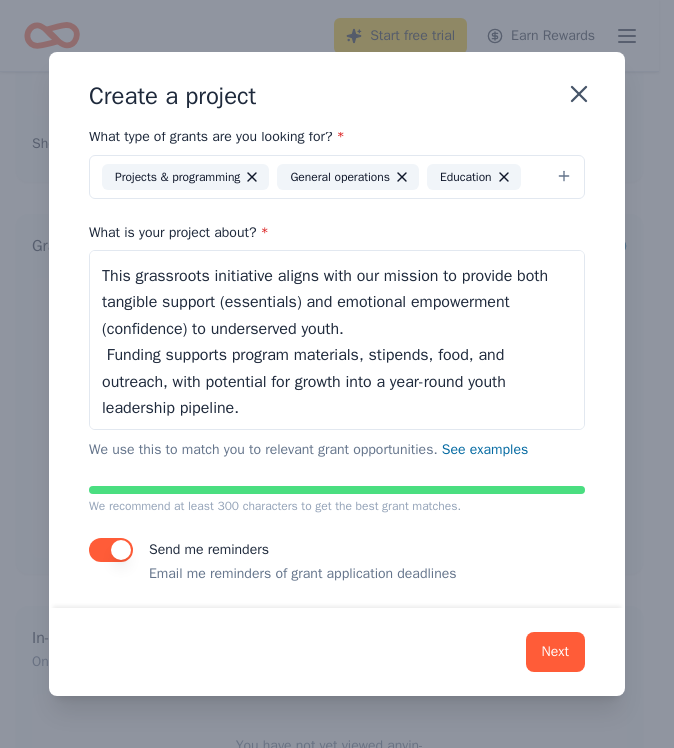 scroll, scrollTop: 241, scrollLeft: 0, axis: vertical 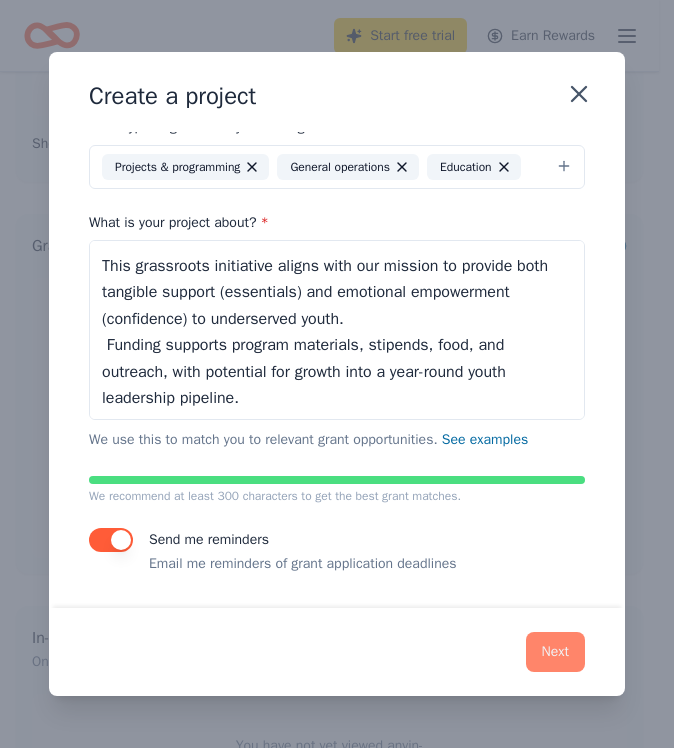 click on "Next" at bounding box center [555, 652] 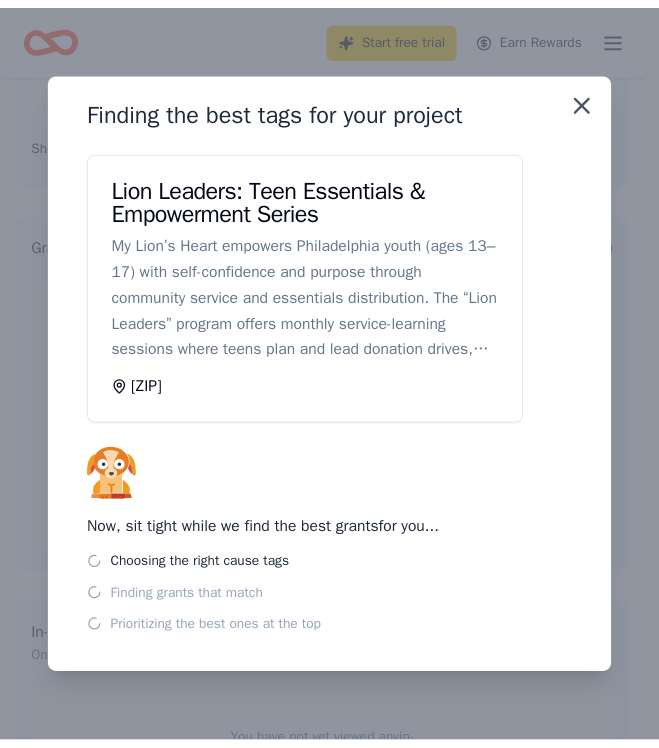 scroll, scrollTop: 0, scrollLeft: 0, axis: both 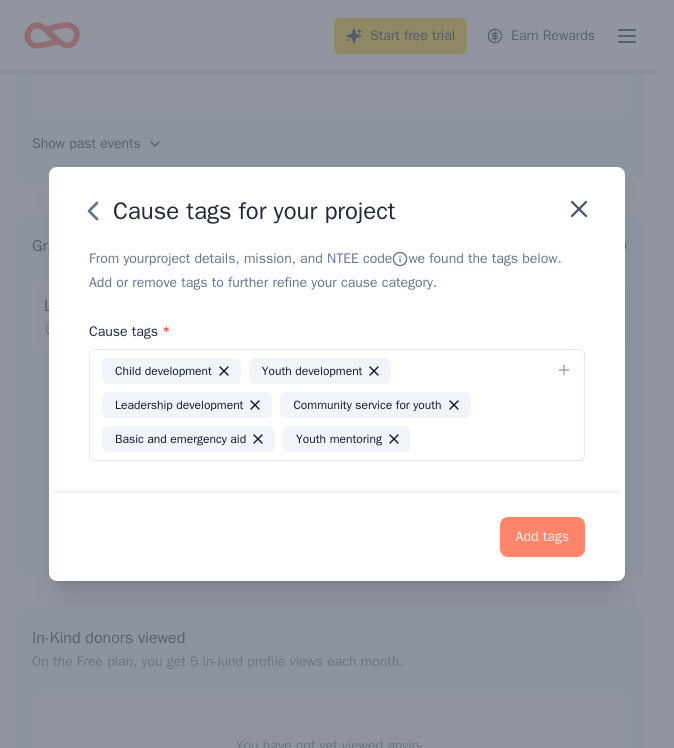 click on "Add tags" at bounding box center (542, 537) 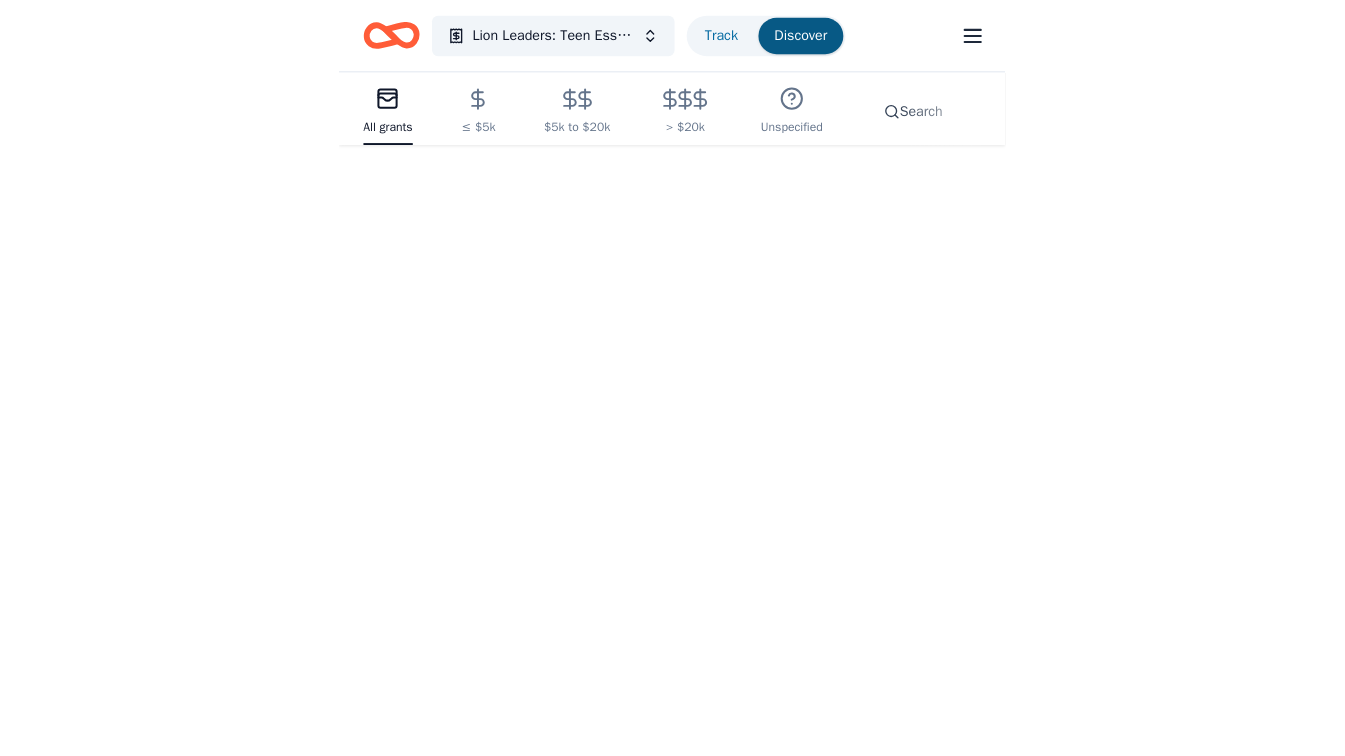 scroll, scrollTop: 0, scrollLeft: 0, axis: both 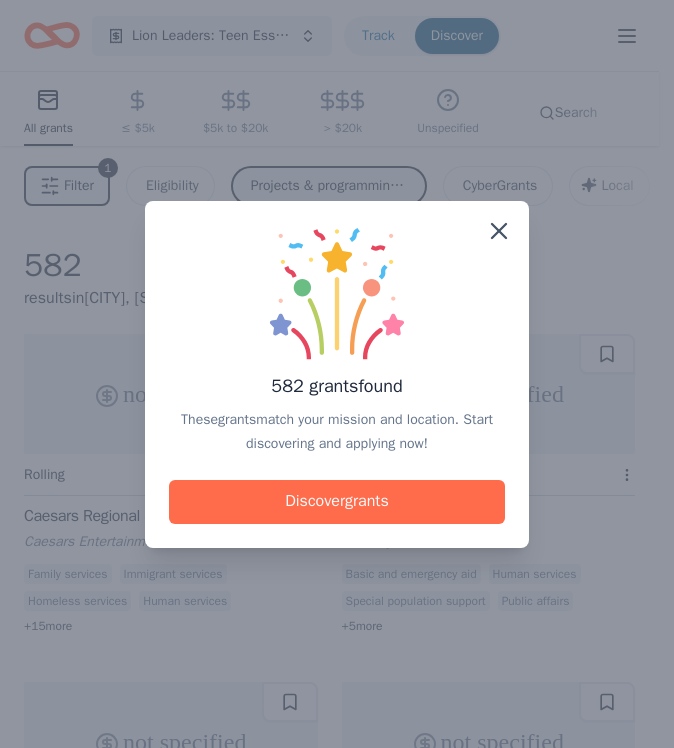click on "Discover  grants" at bounding box center [337, 502] 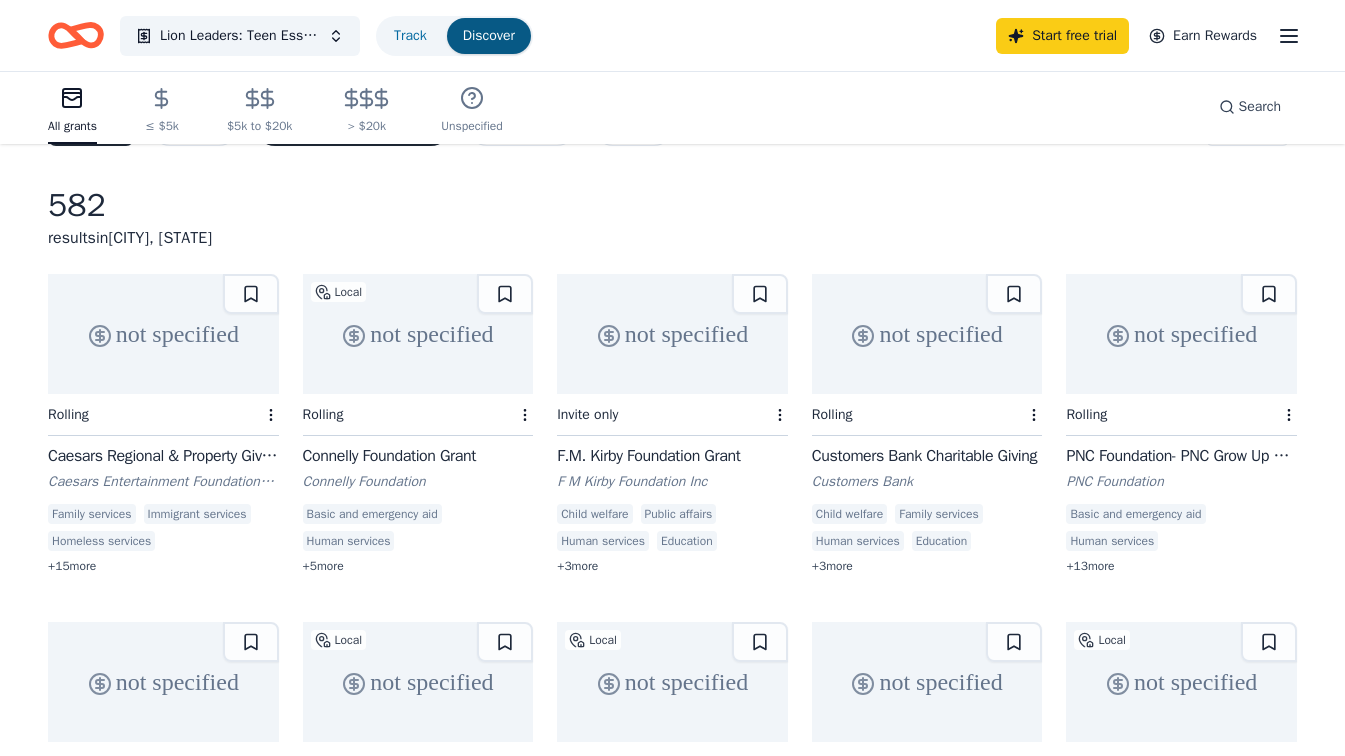 scroll, scrollTop: 56, scrollLeft: 0, axis: vertical 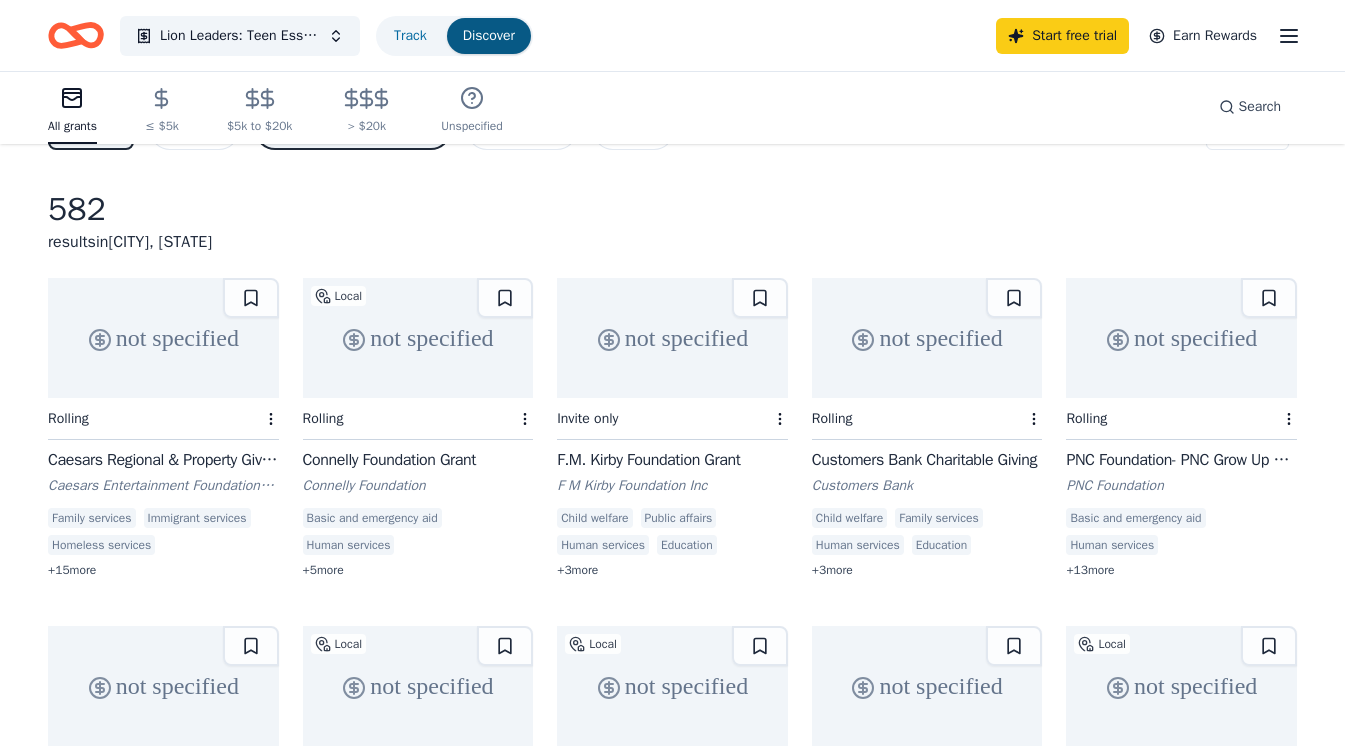 click on "[COMPANY] Foundation- [COMPANY] Grow Up Great [COMPANY] Foundation Basic and emergency aid Human services Early childhood education Educational management Arts education Arts and culture Microfinance Health care access Equal opportunity in education Housing development Home ownership STEM education Employment Parent-teacher involvement Community and economic development Business and industry + 13 more" at bounding box center [1181, 513] 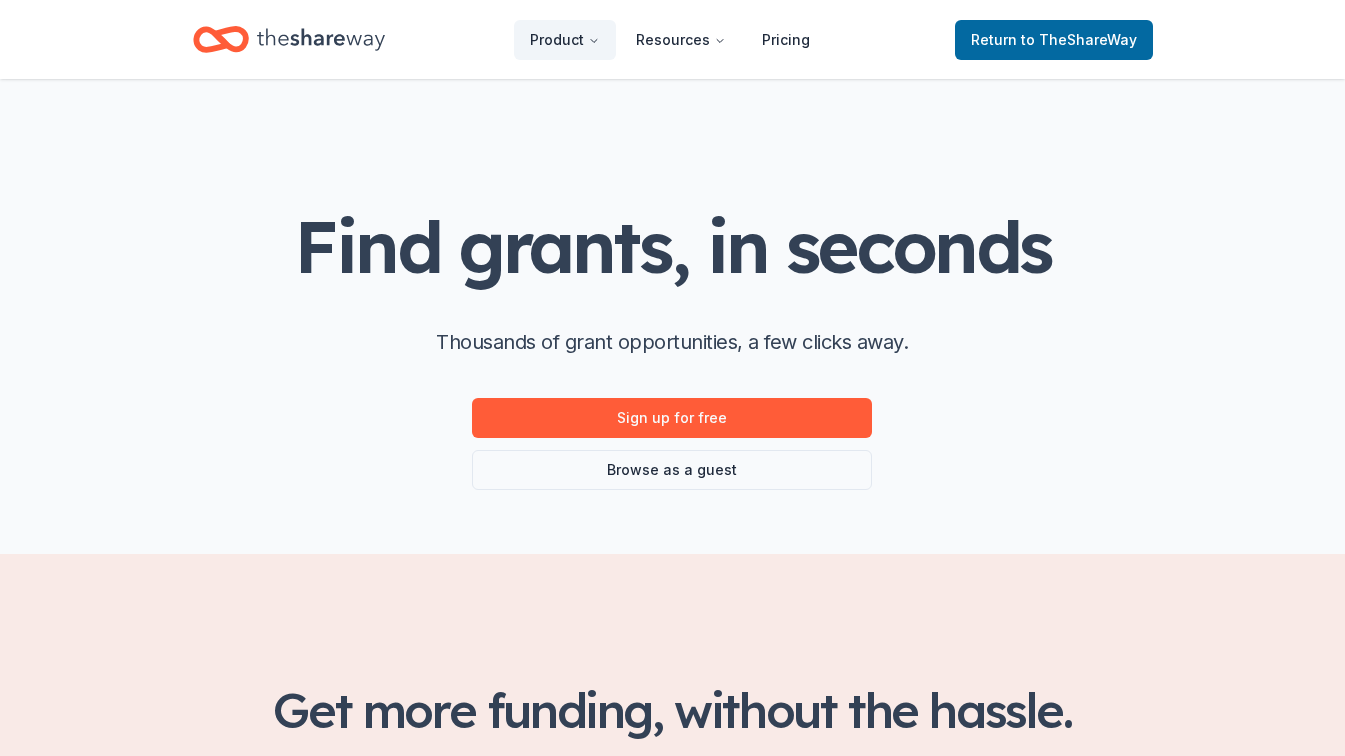 scroll, scrollTop: 0, scrollLeft: 0, axis: both 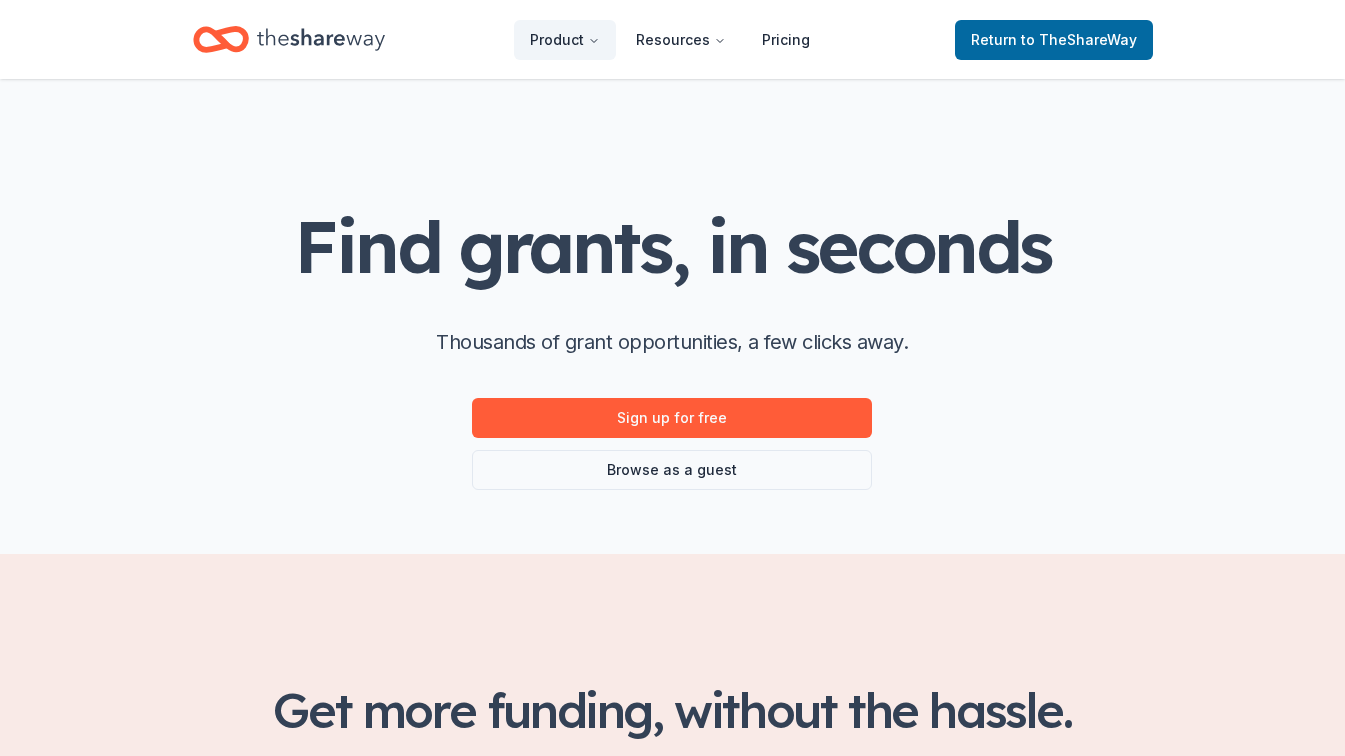 click at bounding box center (672, 1098) 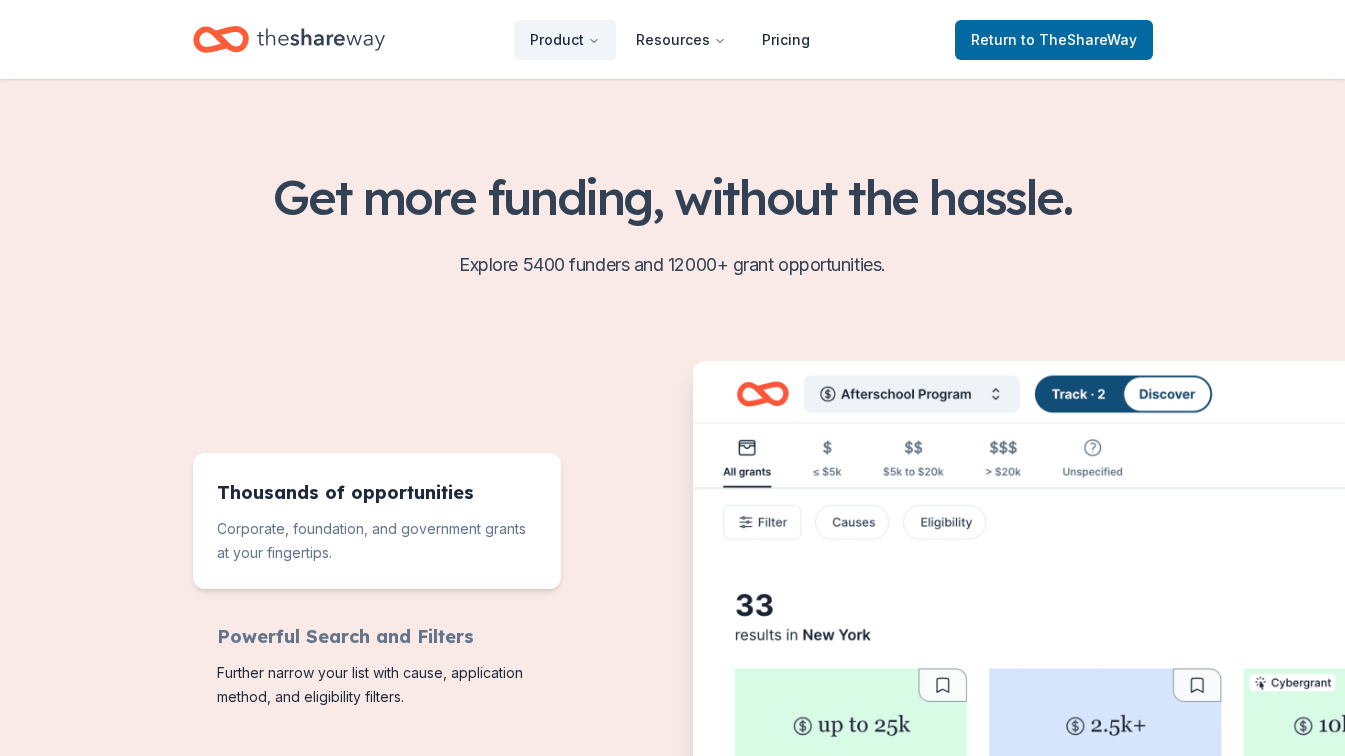 scroll, scrollTop: 520, scrollLeft: 0, axis: vertical 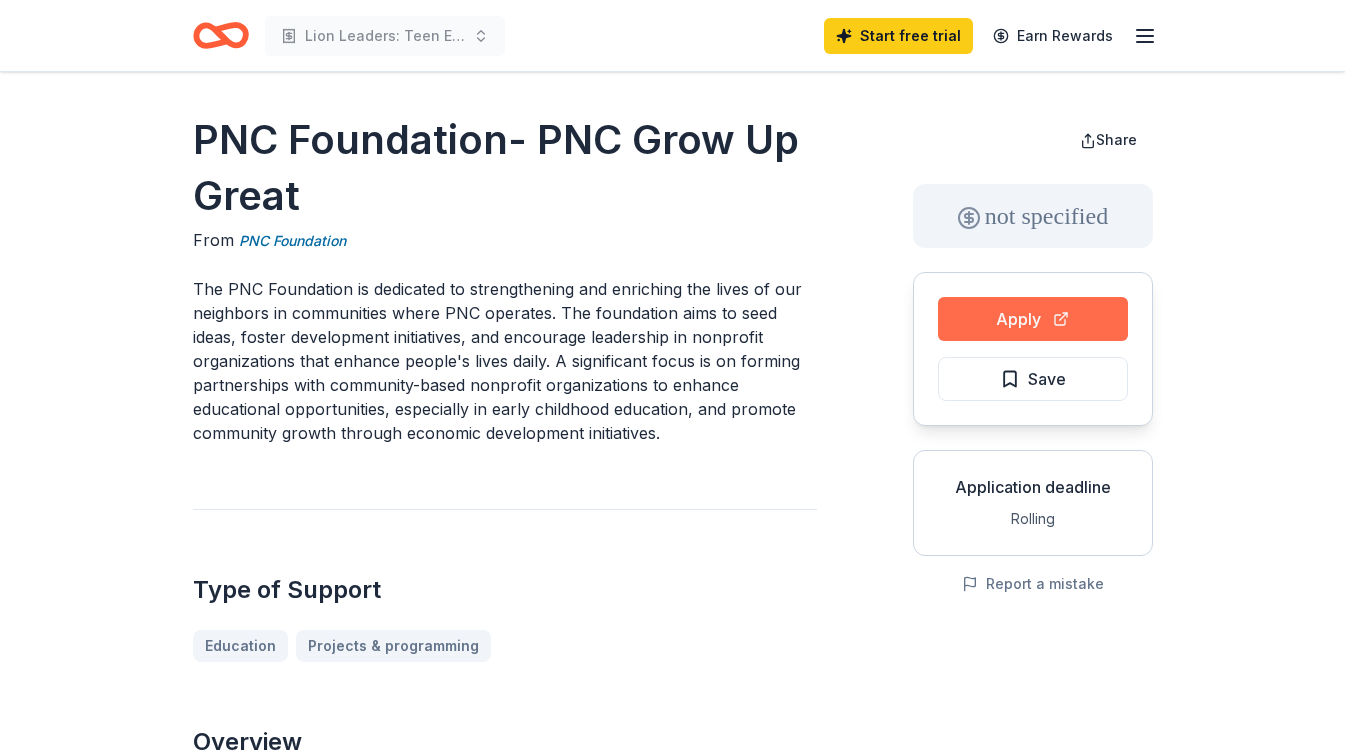 click on "Apply" at bounding box center (1033, 319) 